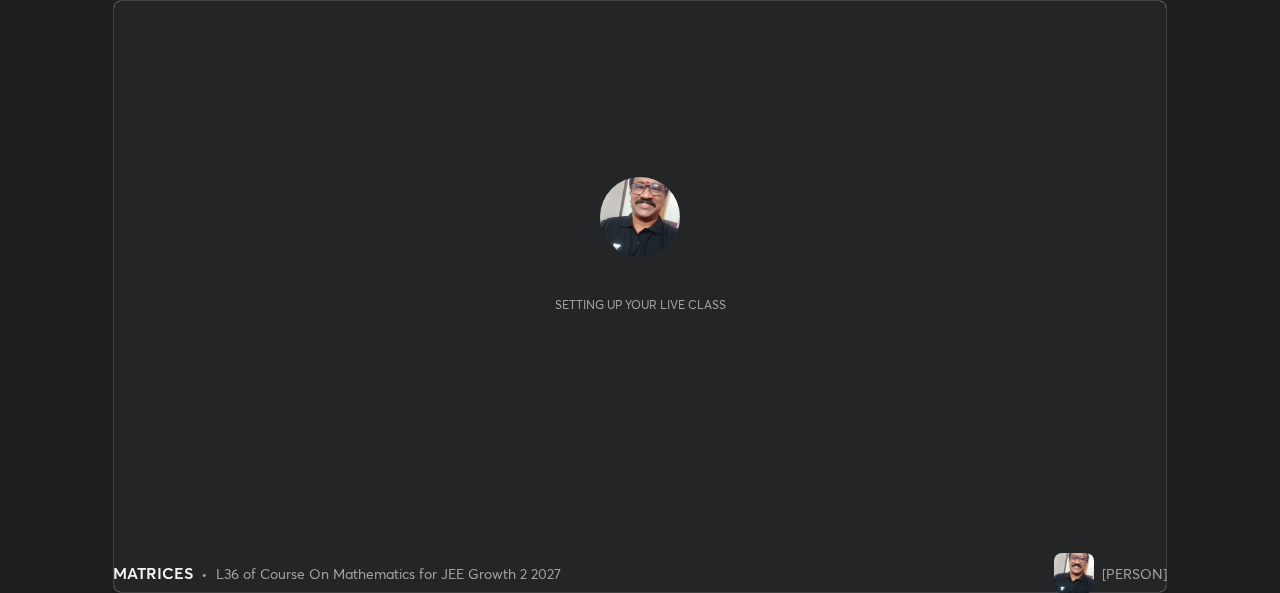scroll, scrollTop: 0, scrollLeft: 0, axis: both 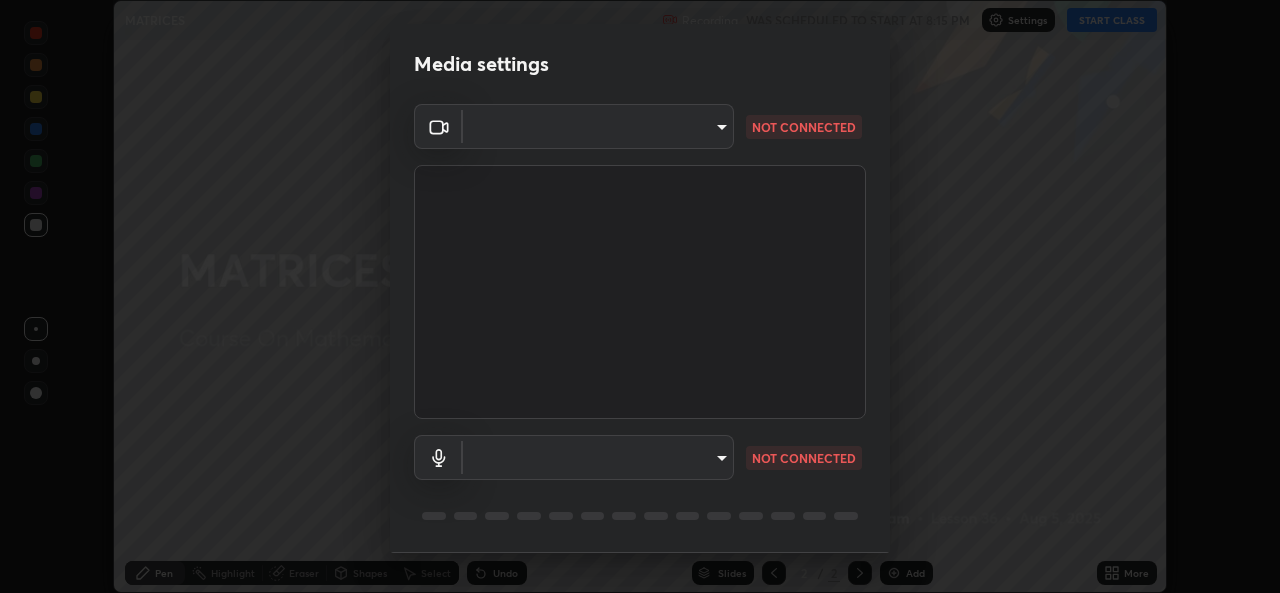 type on "ef33830f0056553a2f3f2c3f04fb20de188a96123d510d2c3b04342cdf1e2d12" 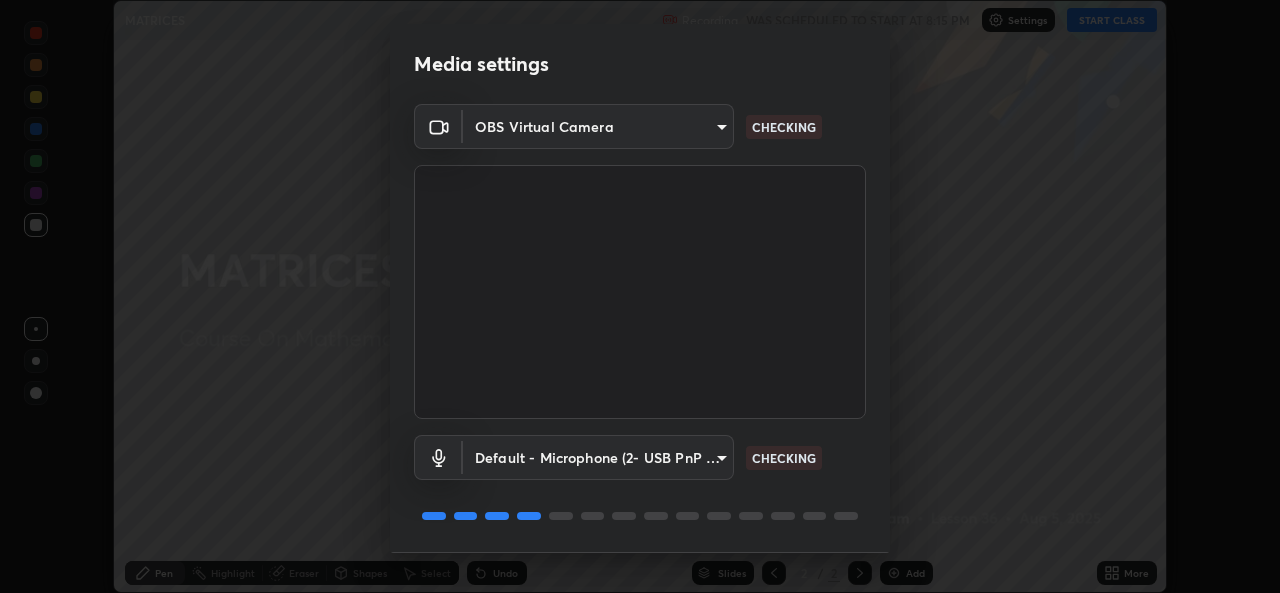 scroll, scrollTop: 63, scrollLeft: 0, axis: vertical 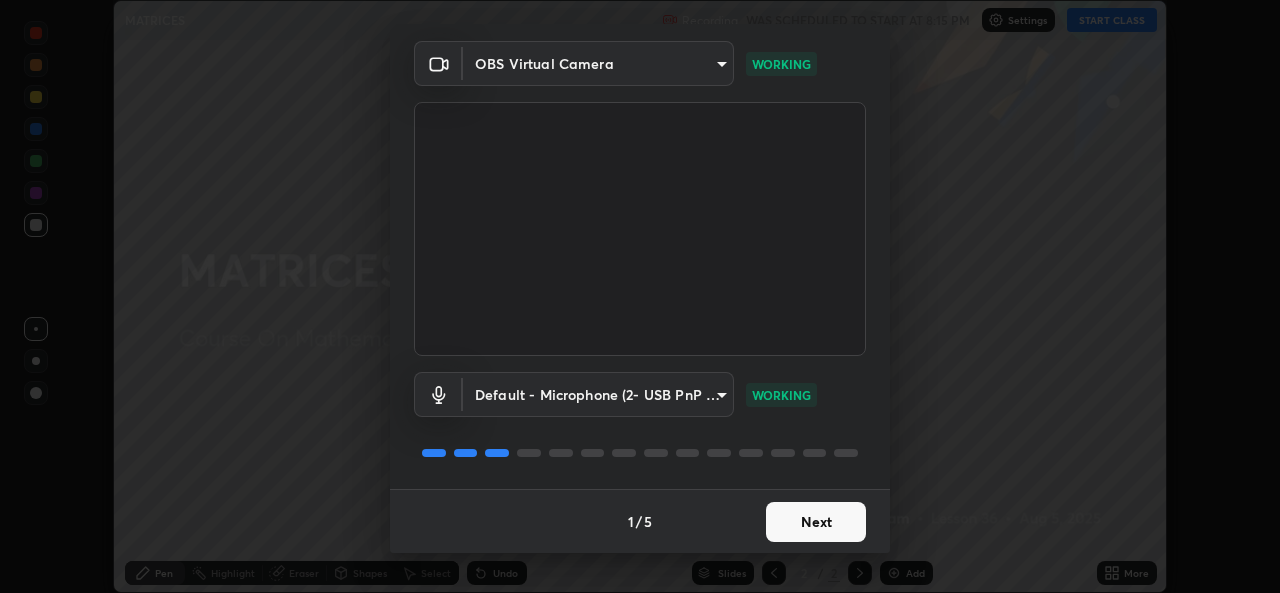 click on "Next" at bounding box center (816, 522) 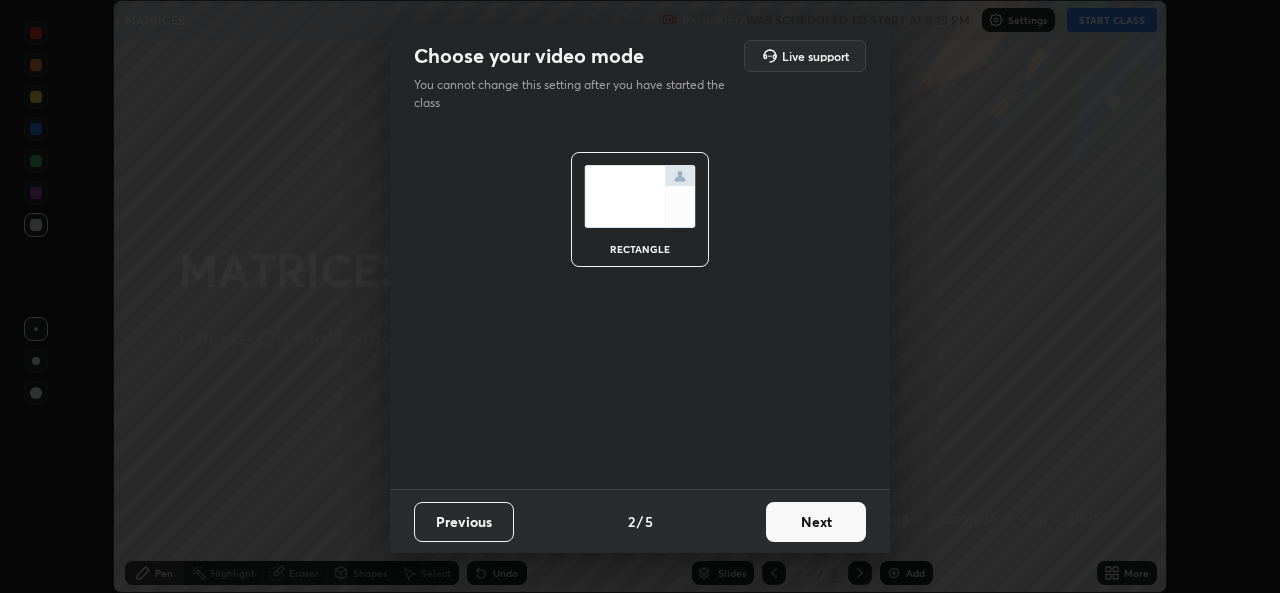 scroll, scrollTop: 0, scrollLeft: 0, axis: both 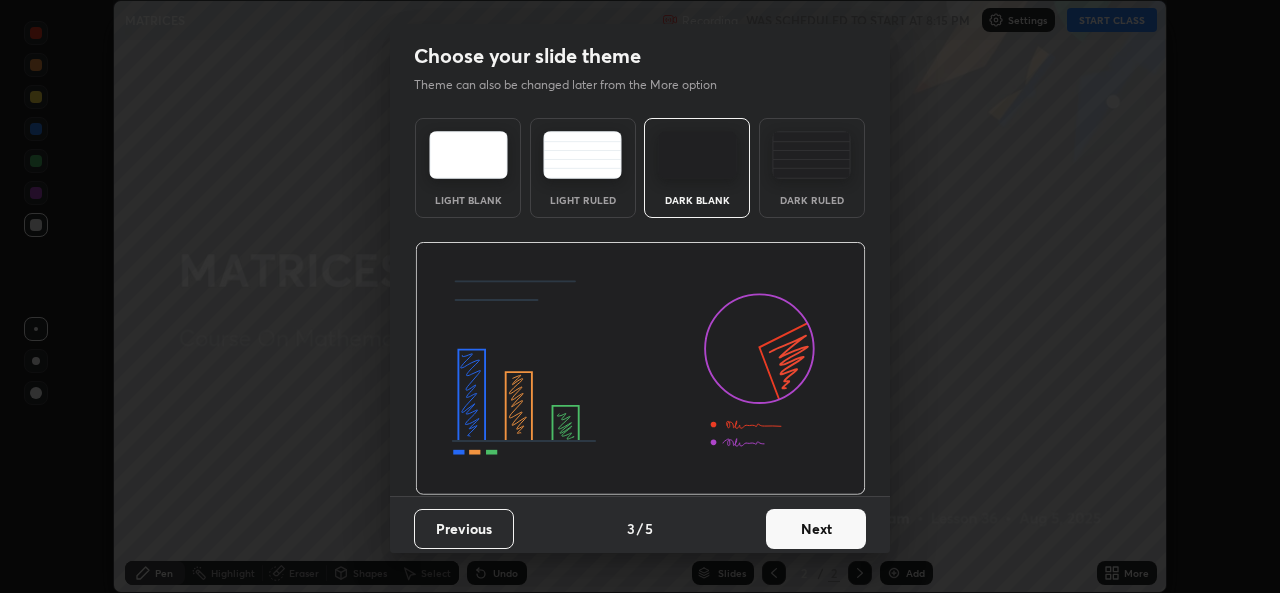 click on "Next" at bounding box center (816, 529) 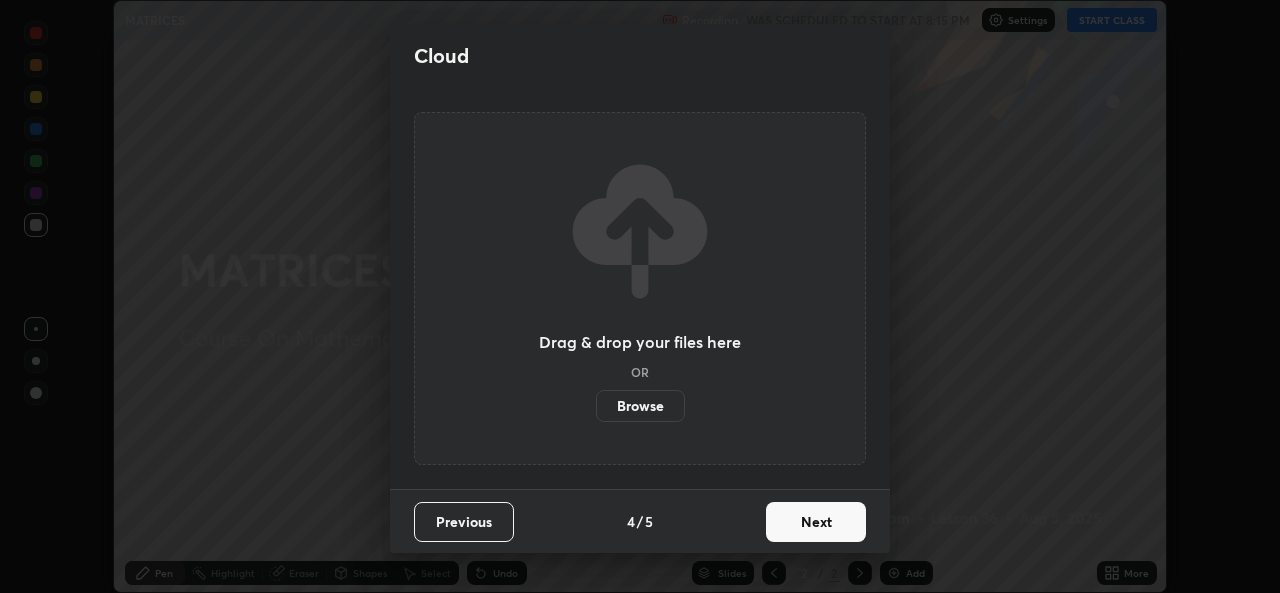 click on "Next" at bounding box center (816, 522) 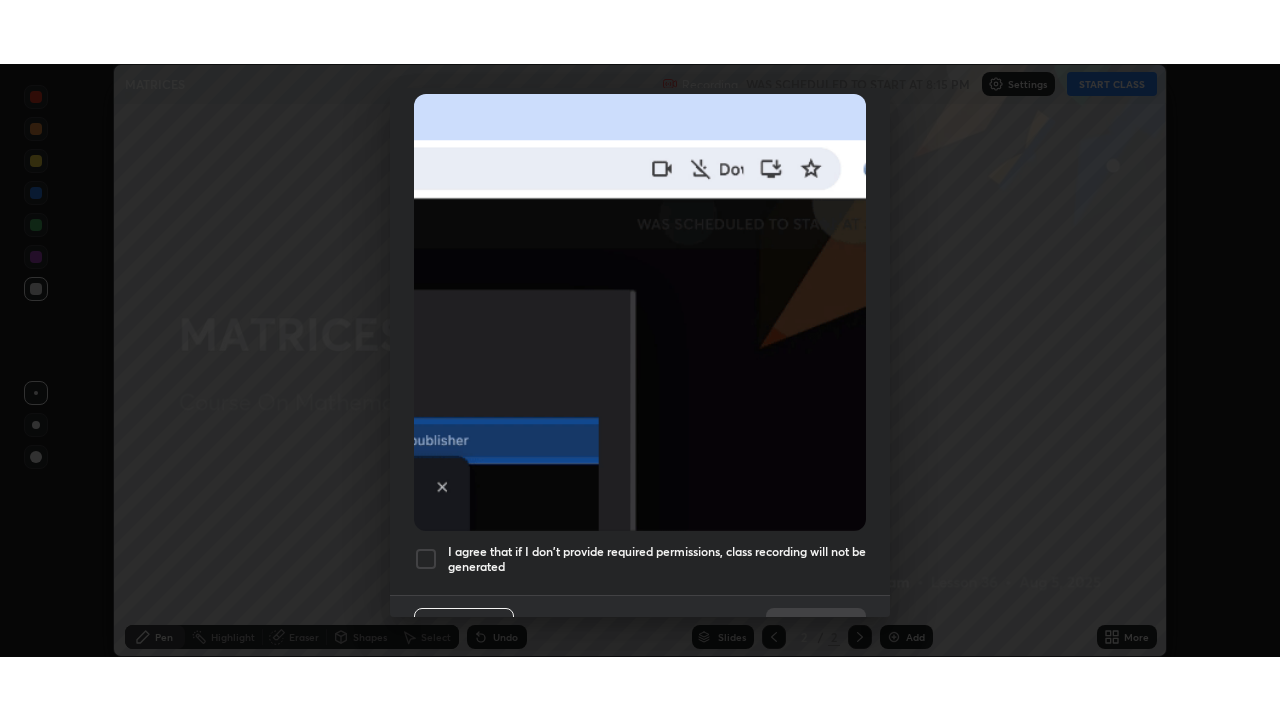 scroll, scrollTop: 471, scrollLeft: 0, axis: vertical 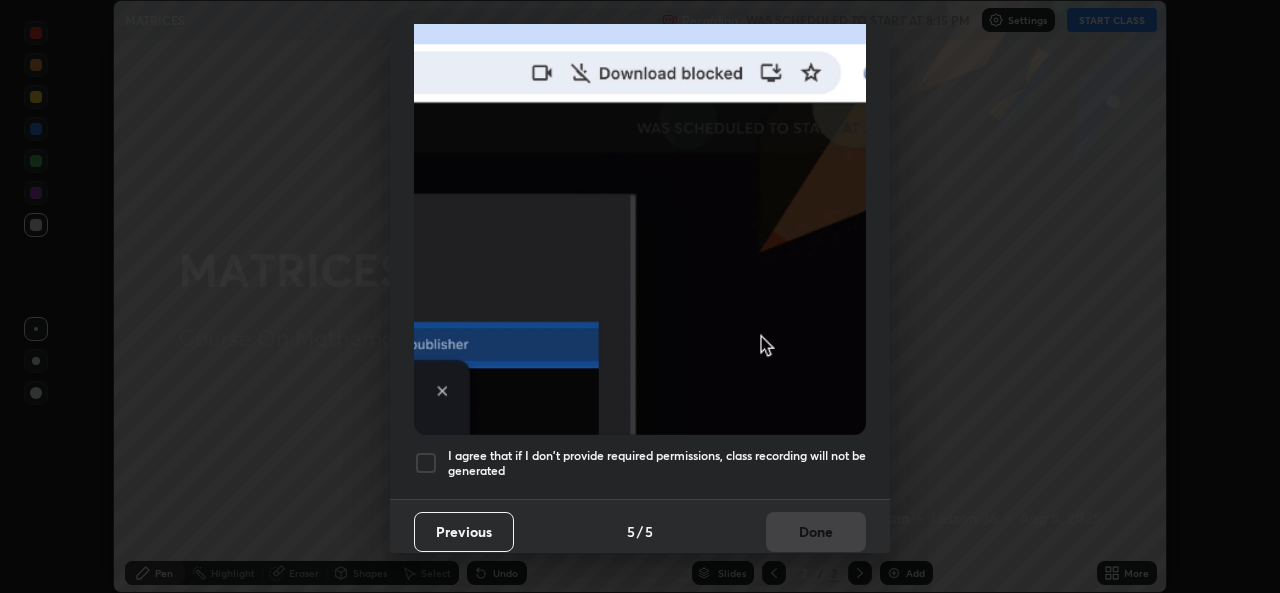 click at bounding box center (426, 463) 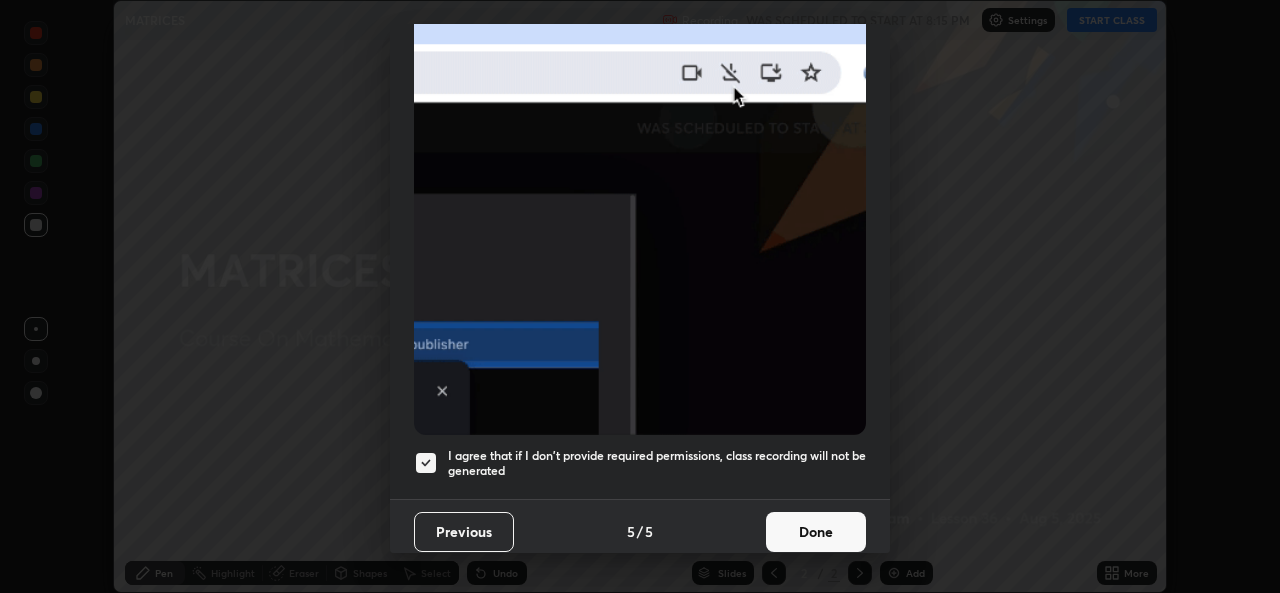 click on "Done" at bounding box center (816, 532) 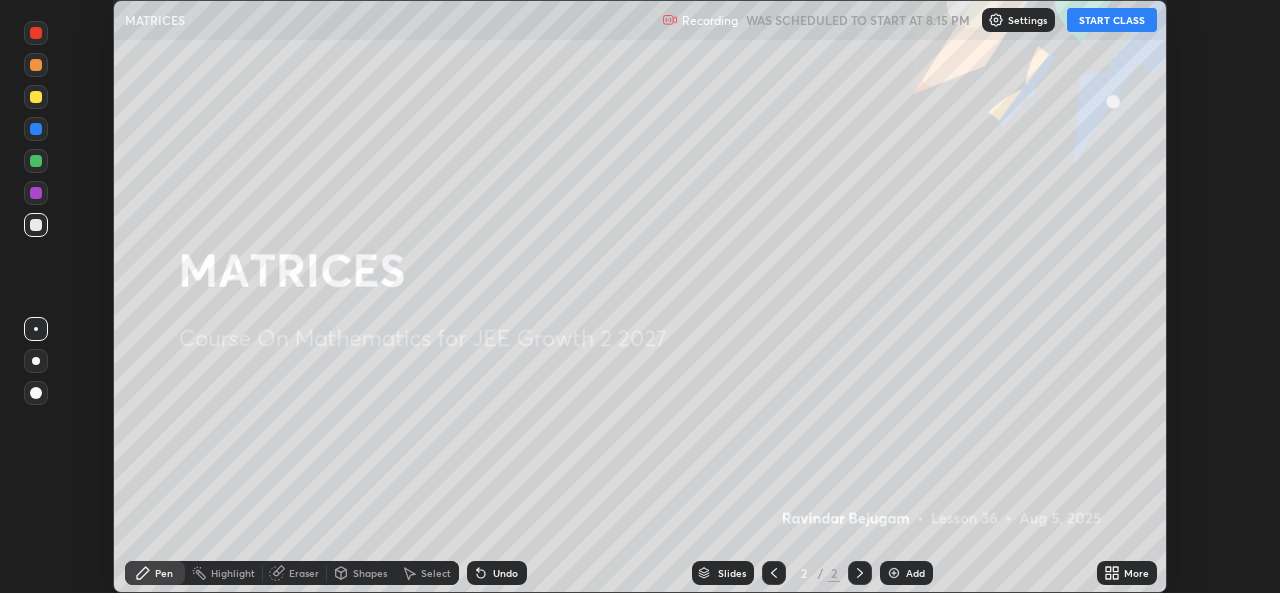 click on "START CLASS" at bounding box center [1112, 20] 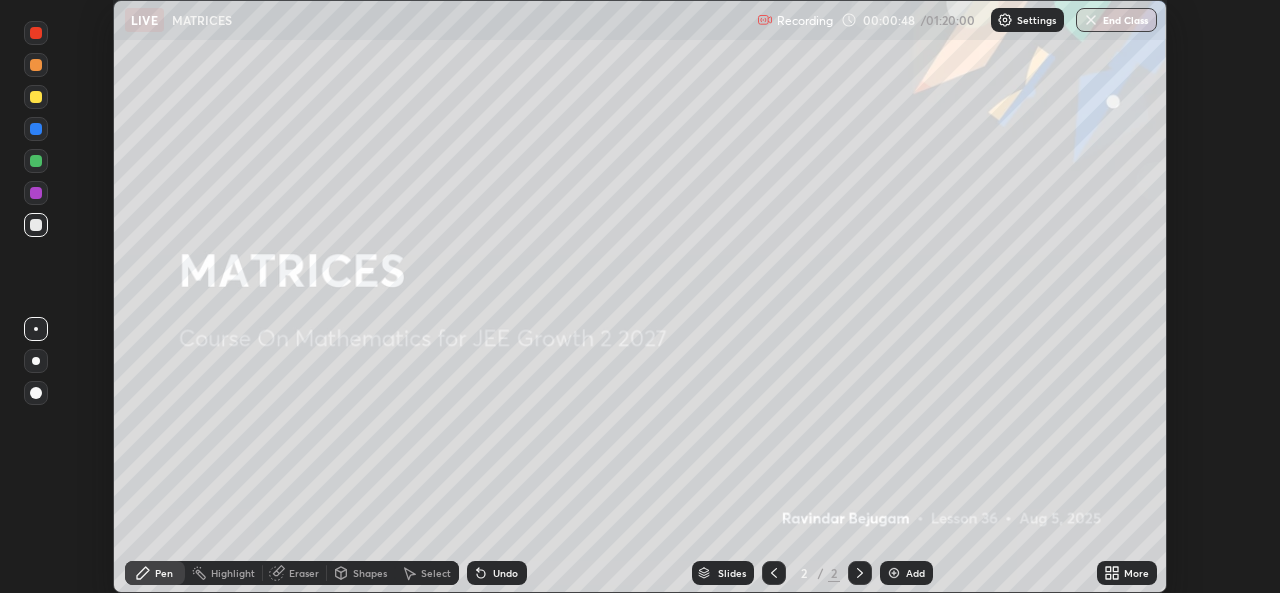 click on "Add" at bounding box center (915, 573) 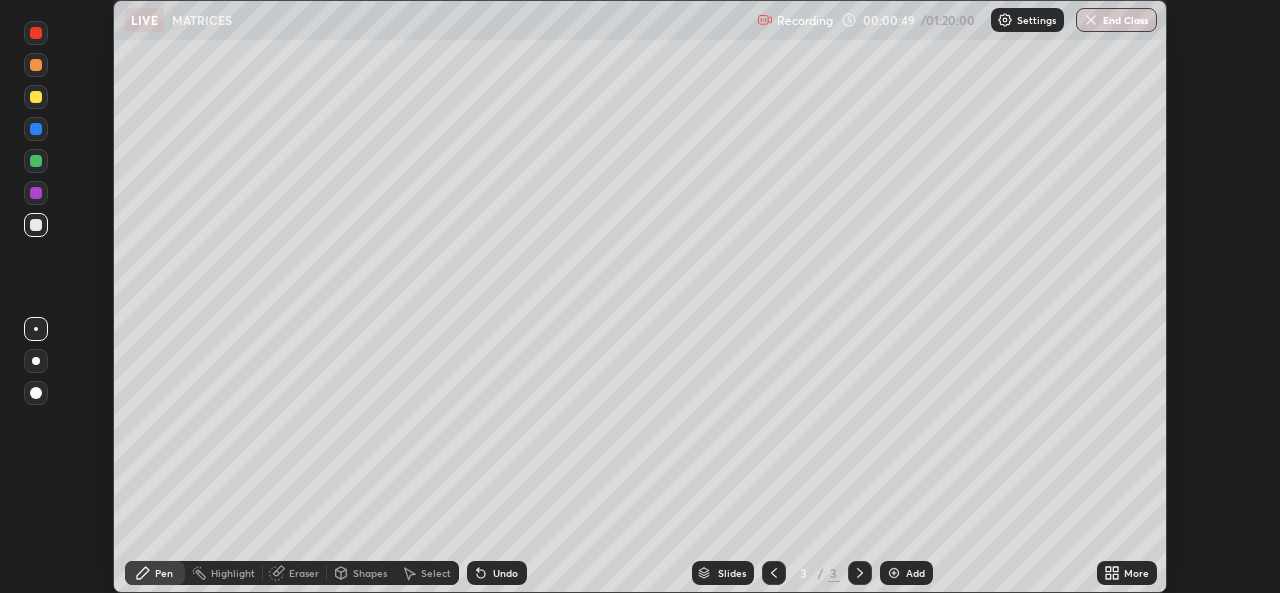 click 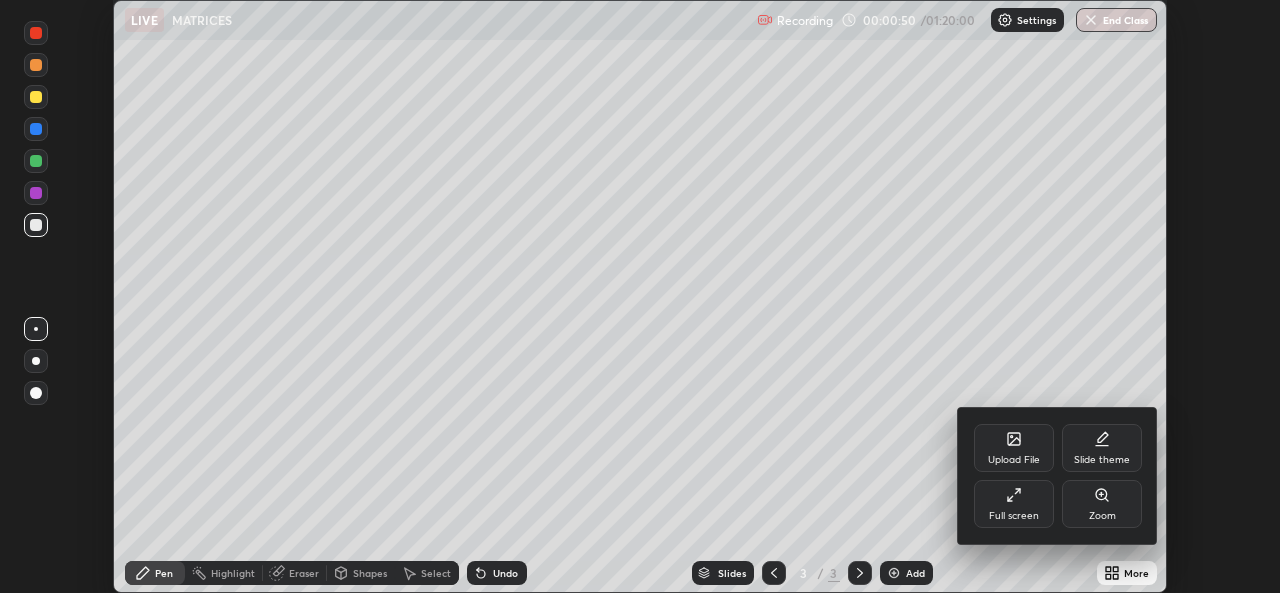 click 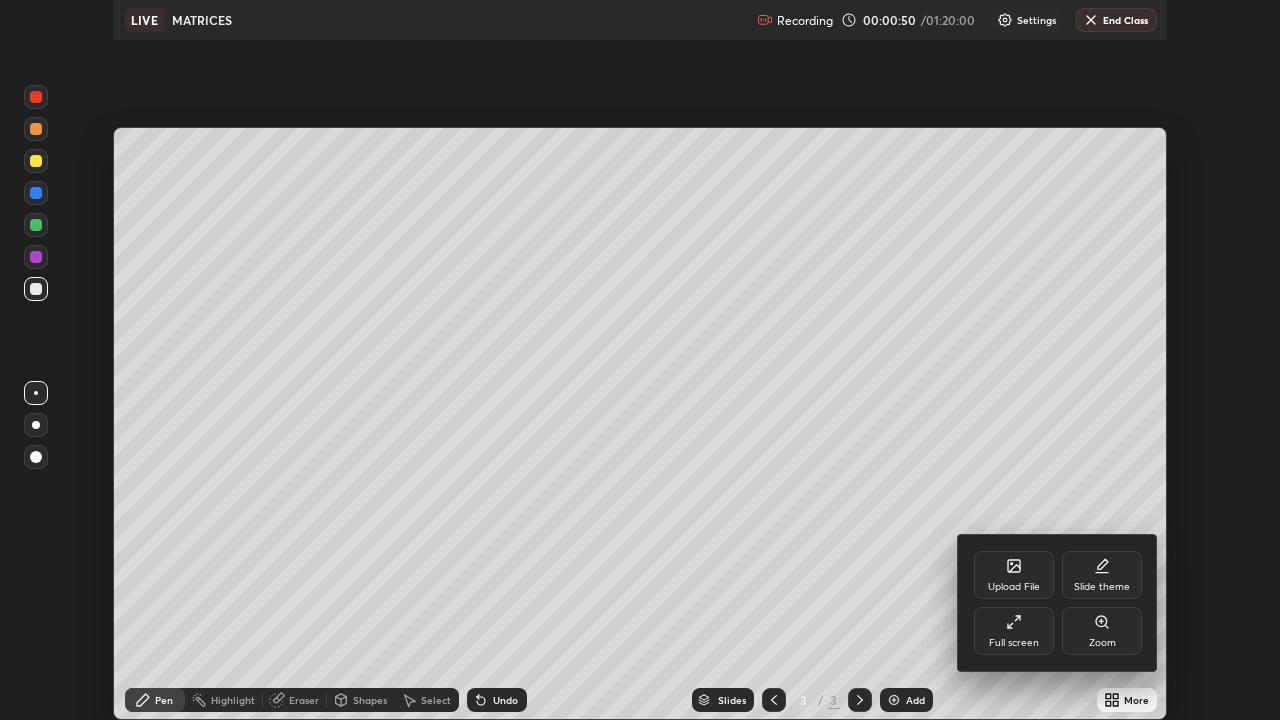 scroll, scrollTop: 99280, scrollLeft: 98720, axis: both 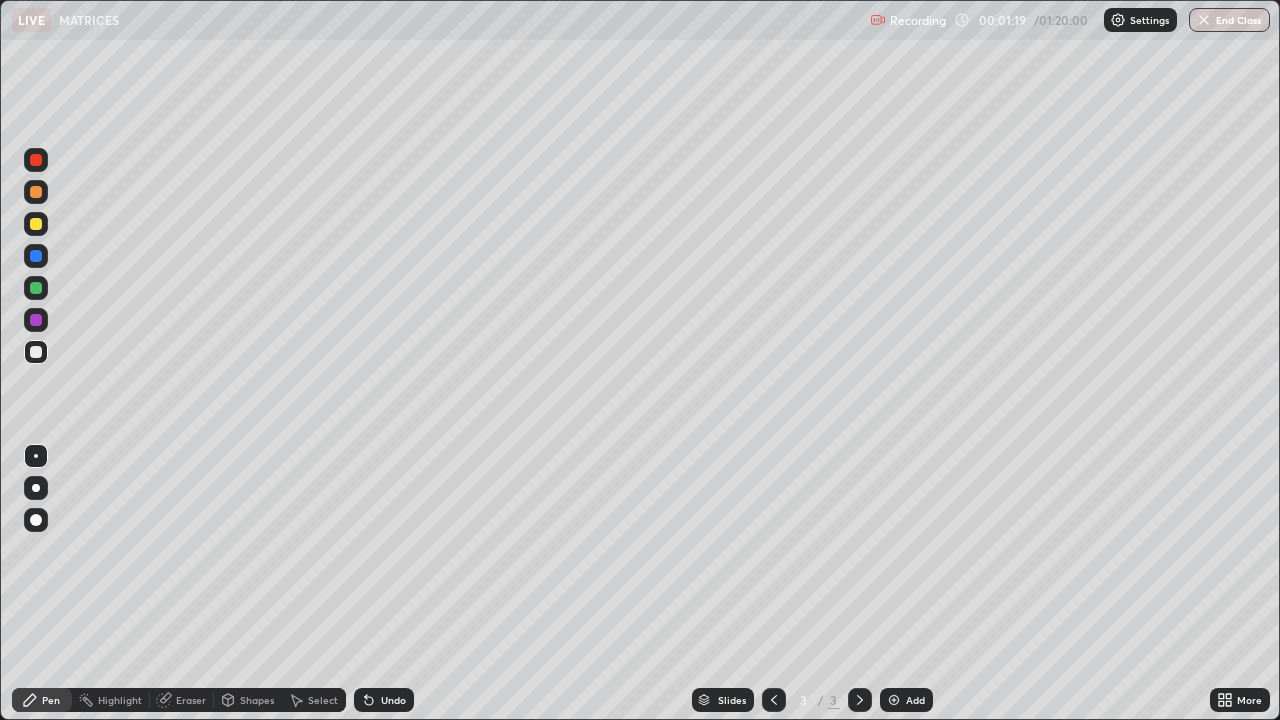 click on "Pen" at bounding box center [42, 700] 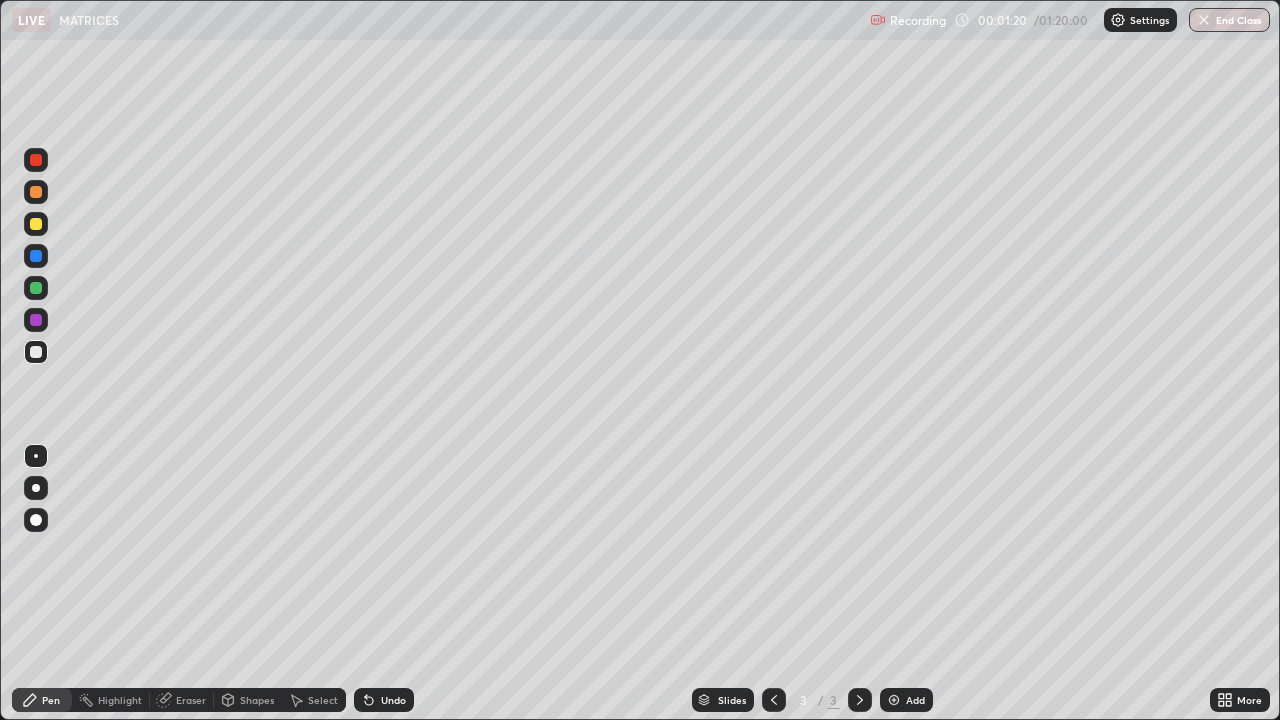 click at bounding box center [36, 456] 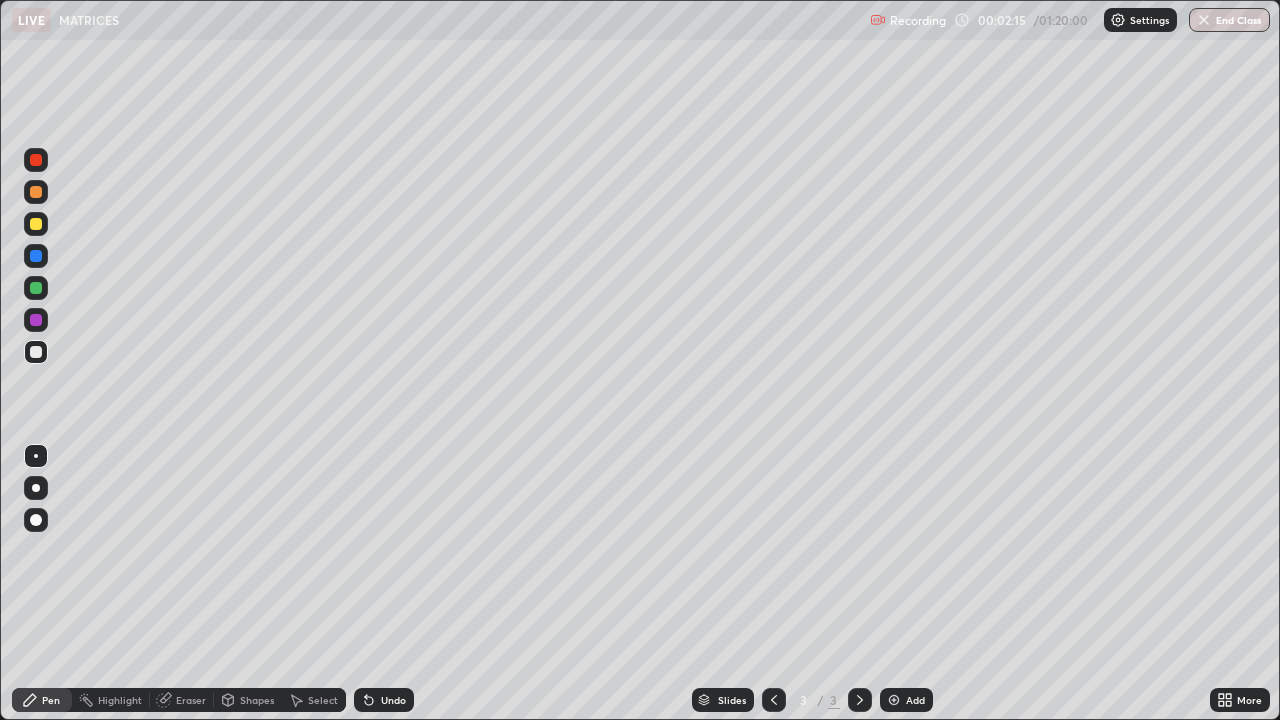 click on "Undo" at bounding box center [393, 700] 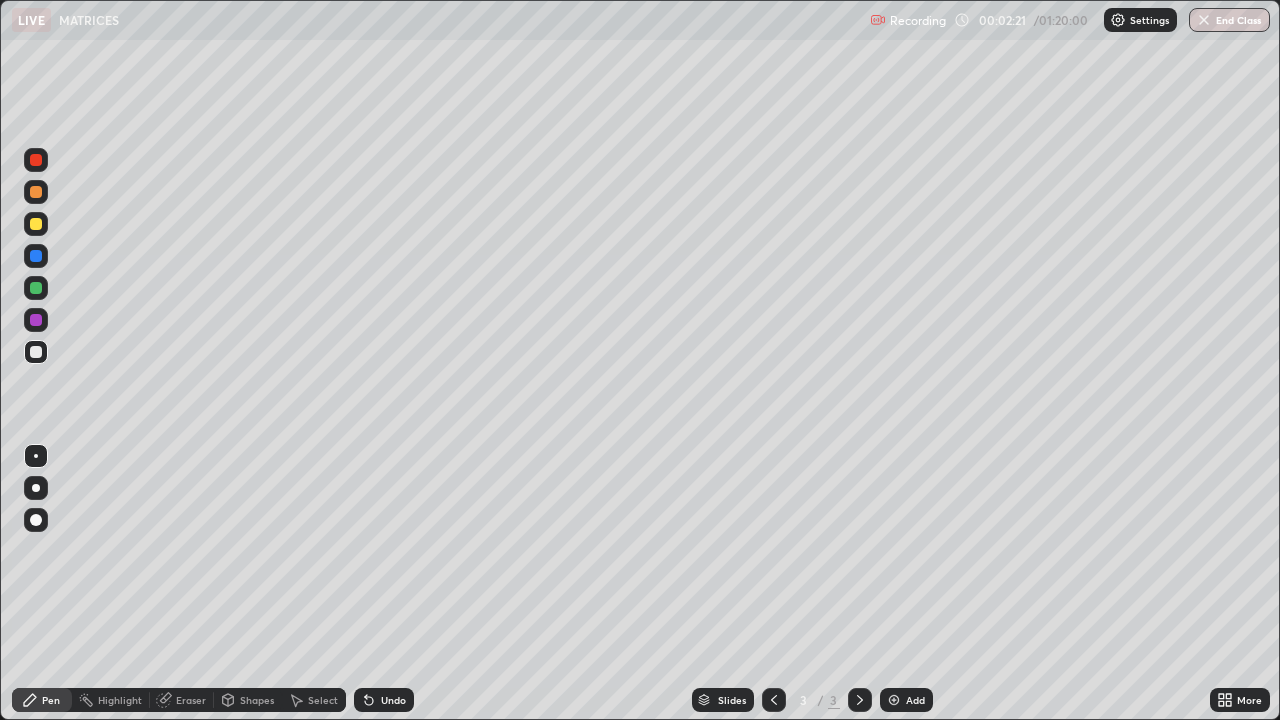 click on "Eraser" at bounding box center (191, 700) 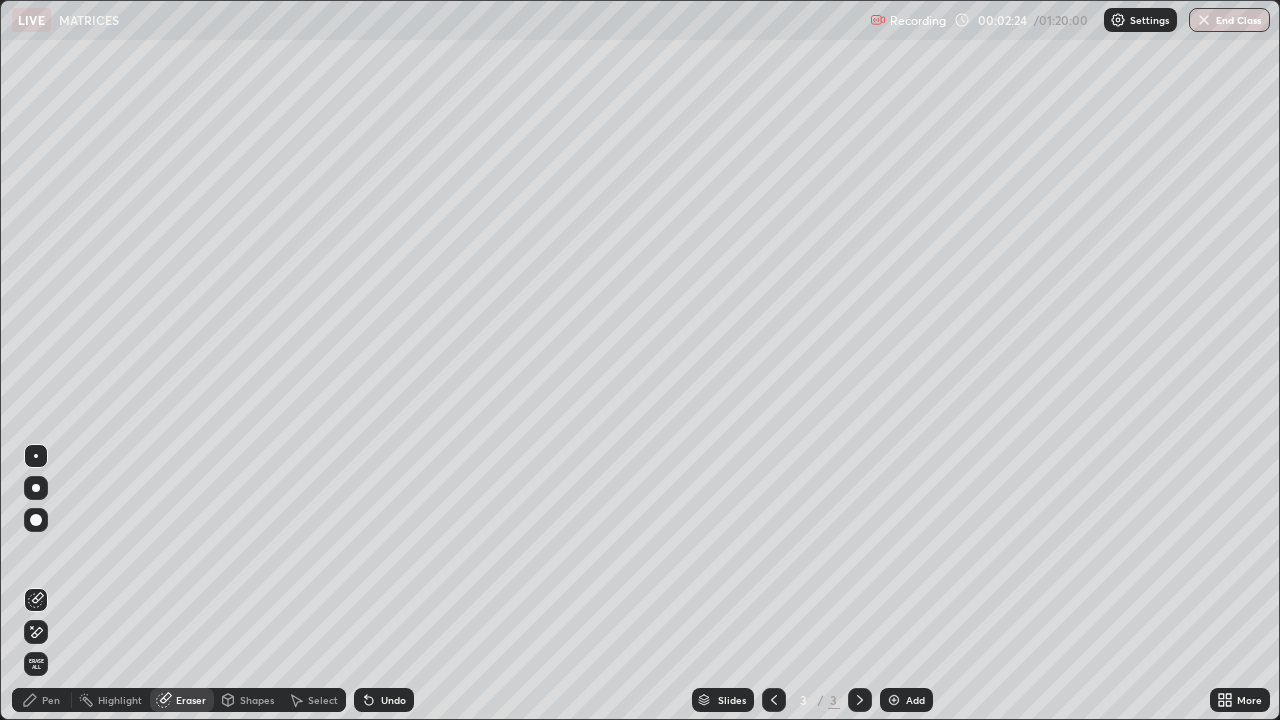 click on "Pen" at bounding box center [51, 700] 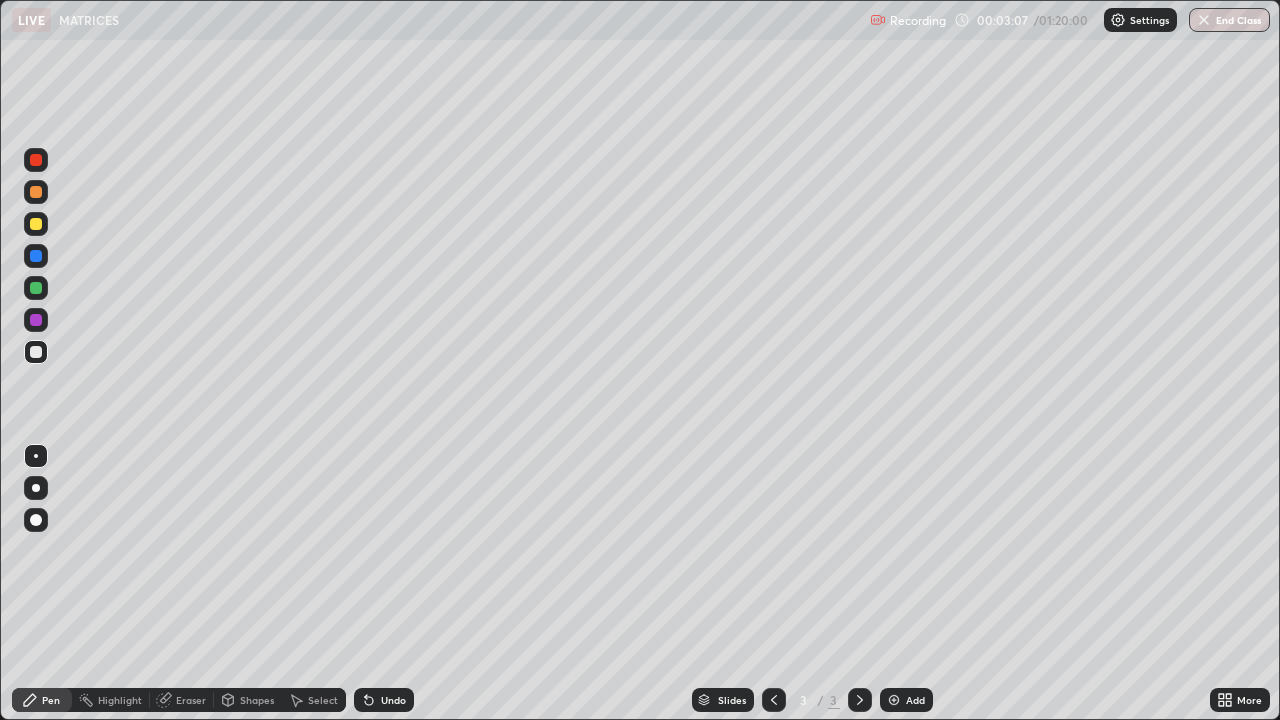 click at bounding box center [36, 192] 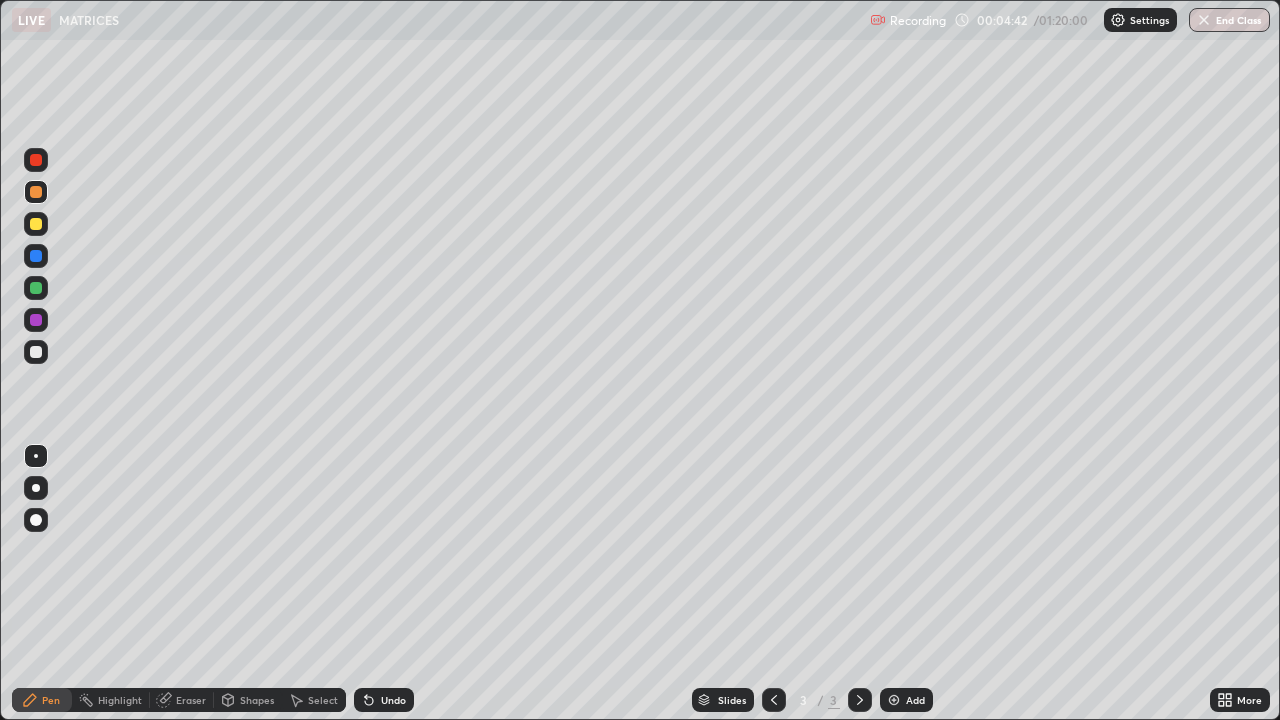 click at bounding box center [36, 352] 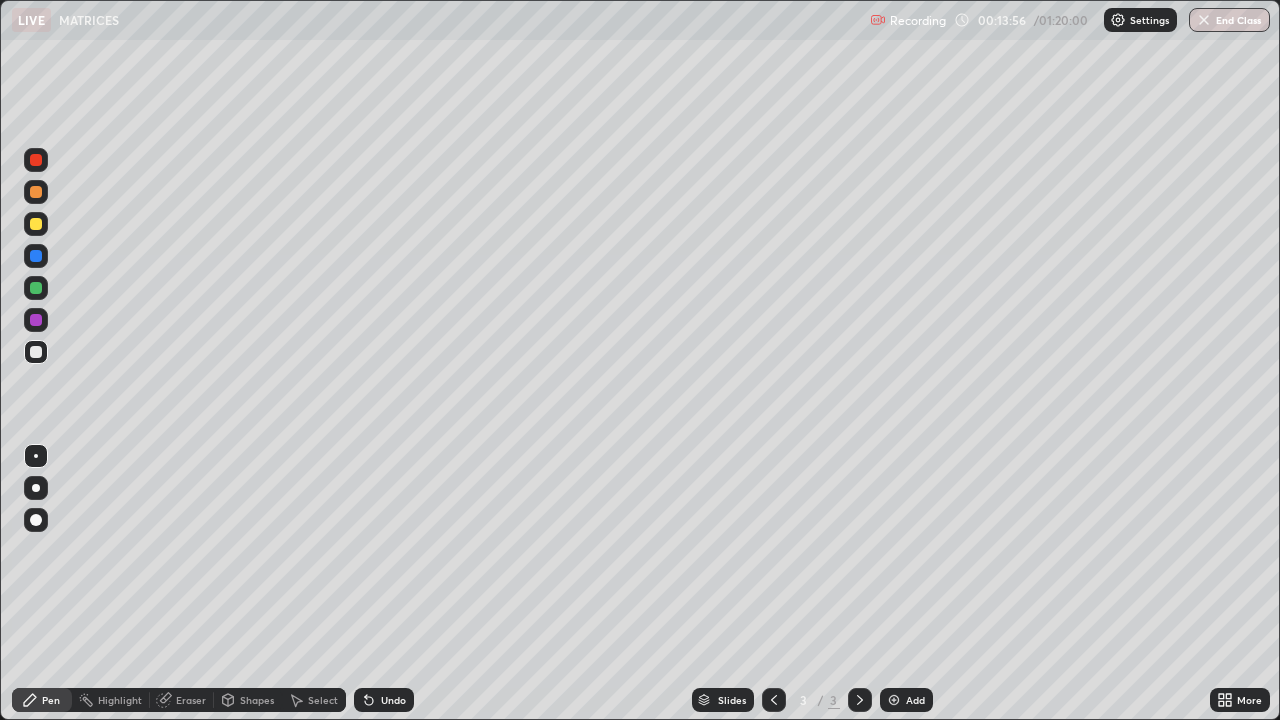 click on "Eraser" at bounding box center [191, 700] 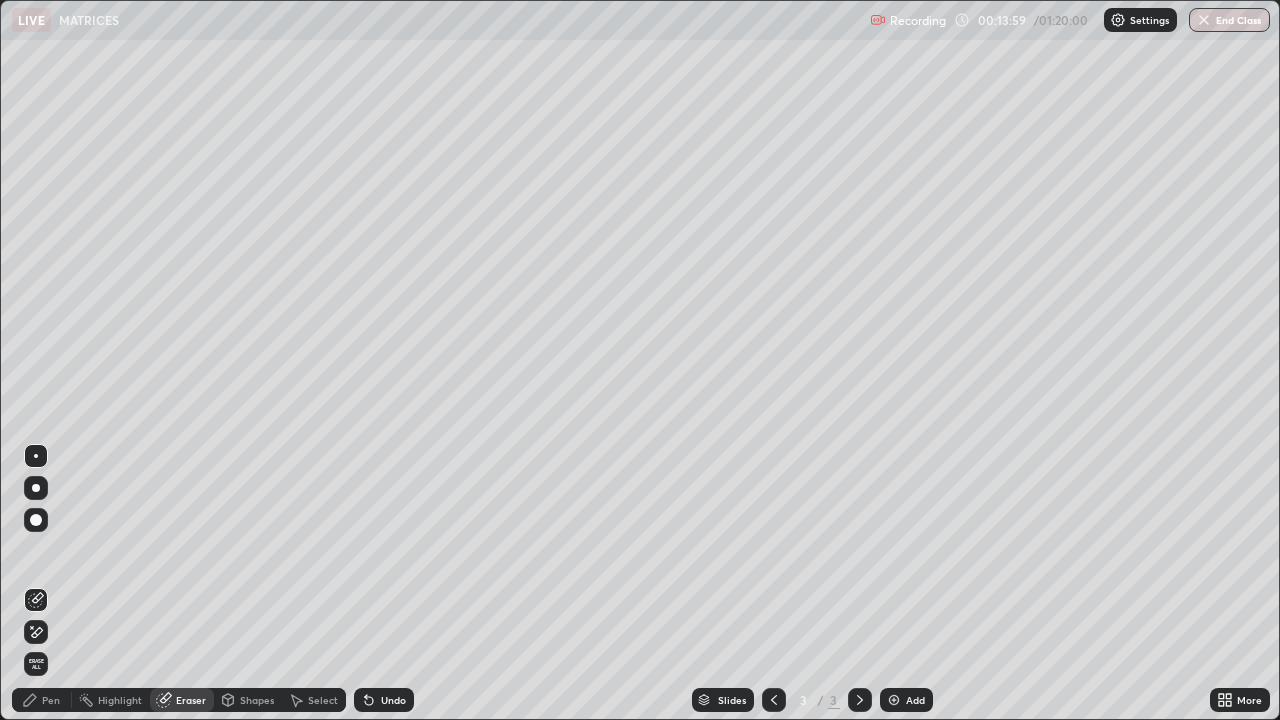 click on "Pen" at bounding box center (42, 700) 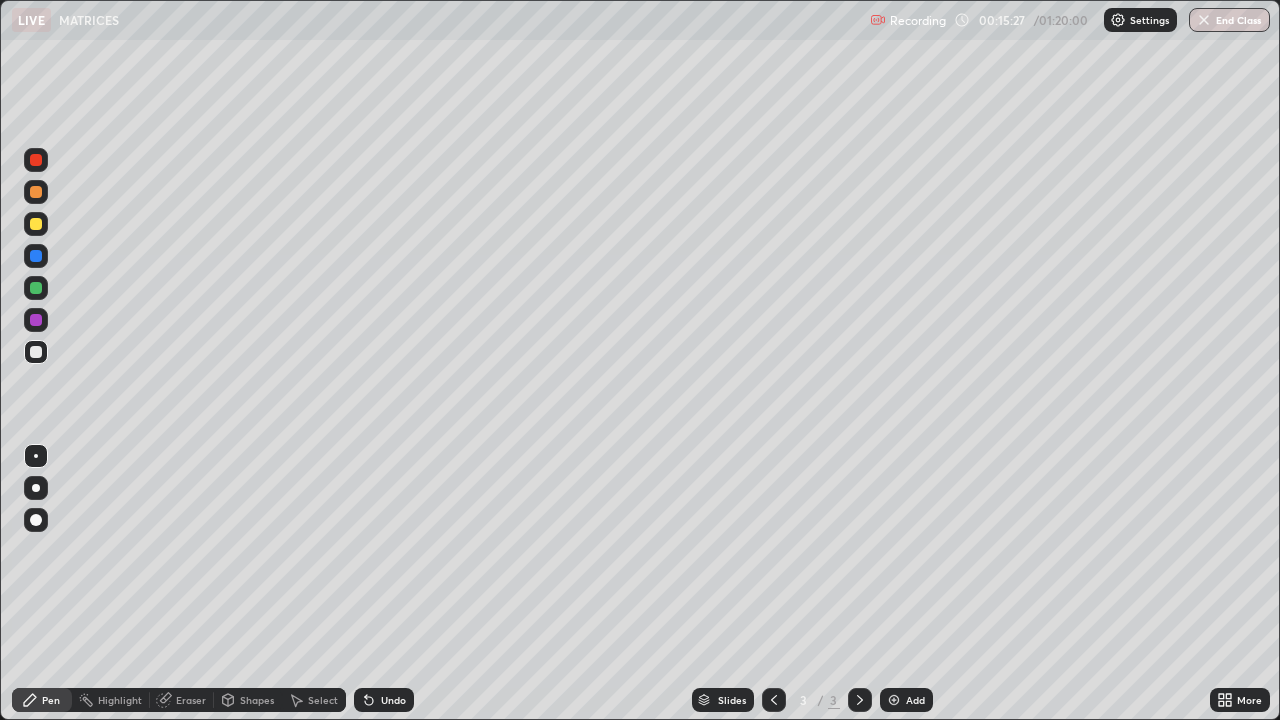 click at bounding box center [894, 700] 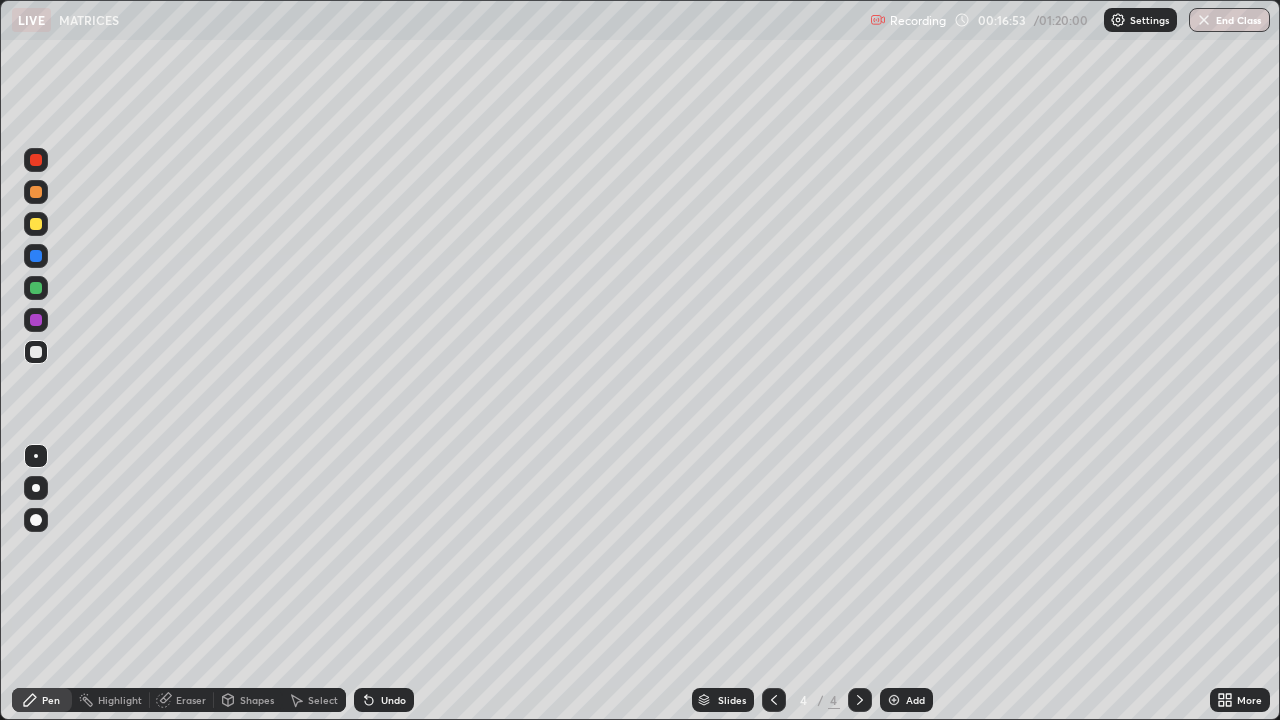 click at bounding box center (36, 224) 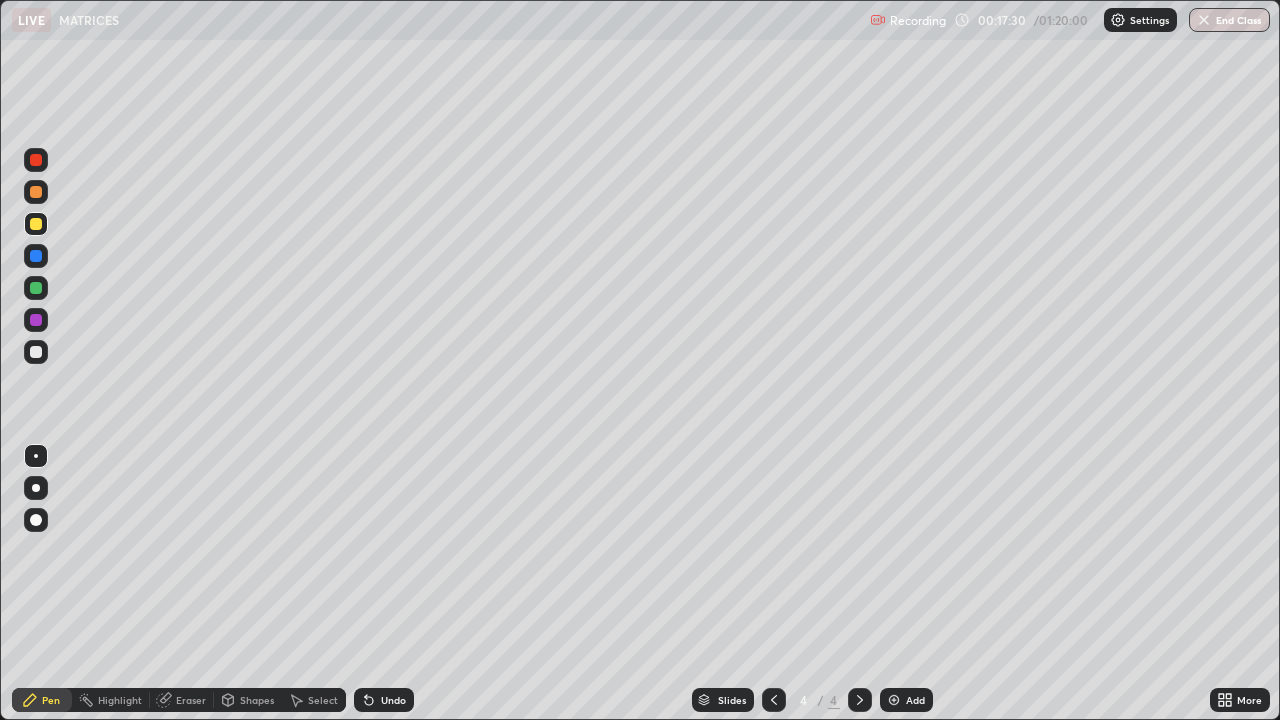 click at bounding box center [36, 352] 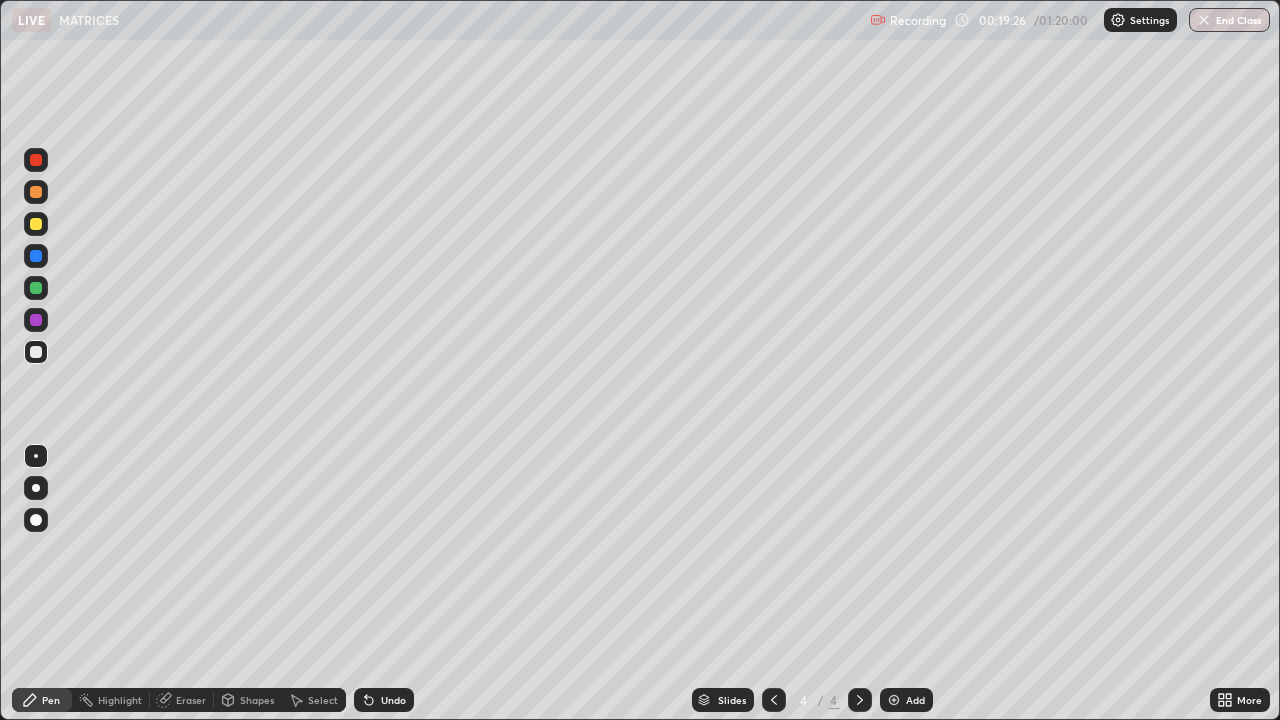 click on "Undo" at bounding box center [393, 700] 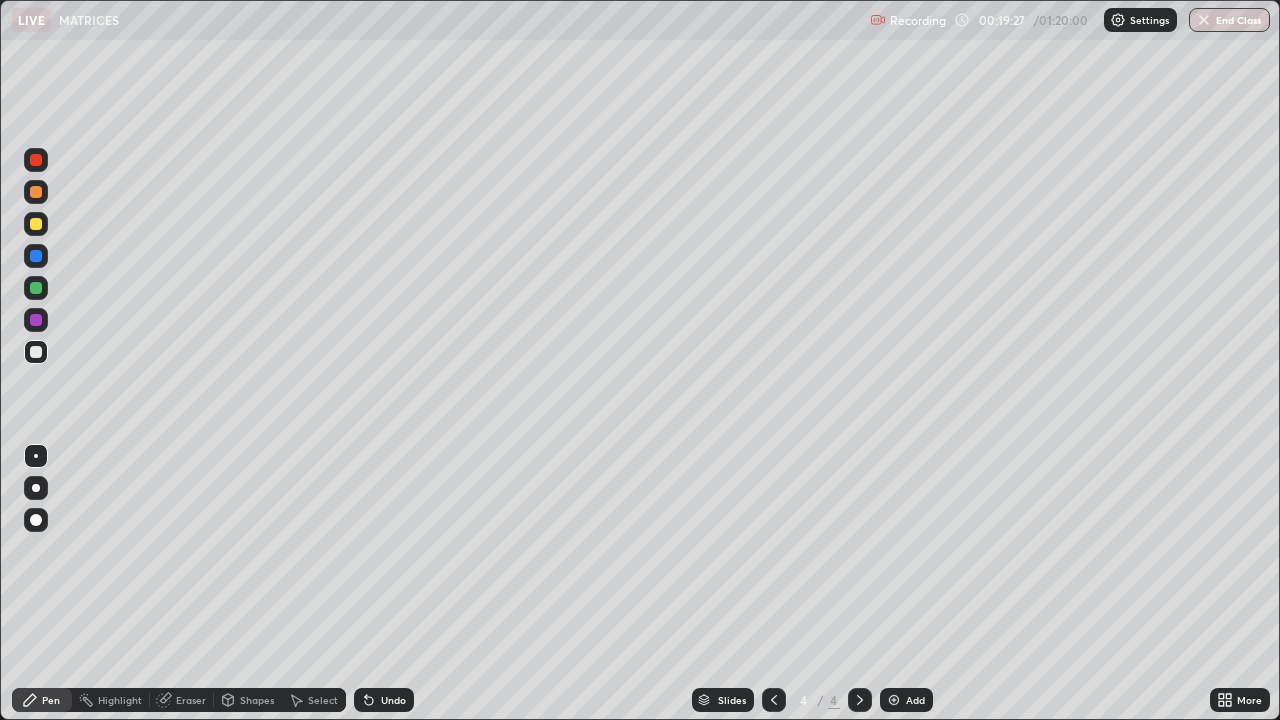 click on "Undo" at bounding box center [393, 700] 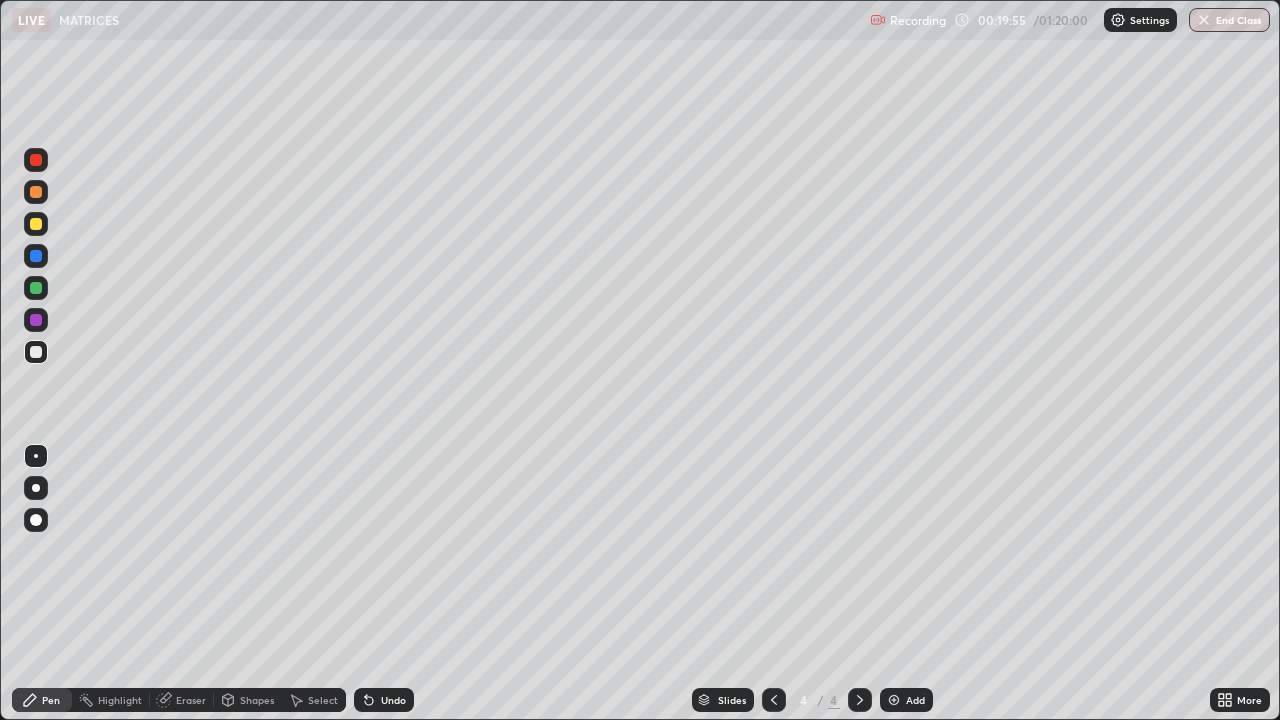 click at bounding box center [36, 320] 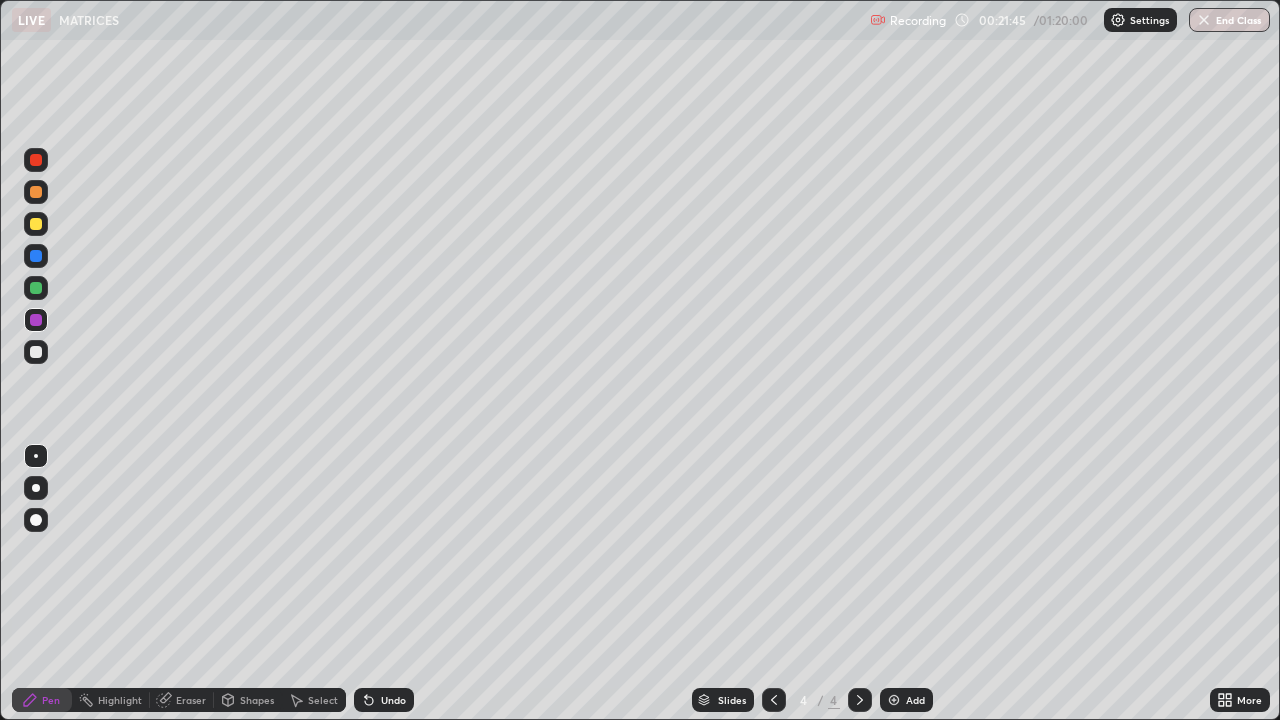click at bounding box center (36, 352) 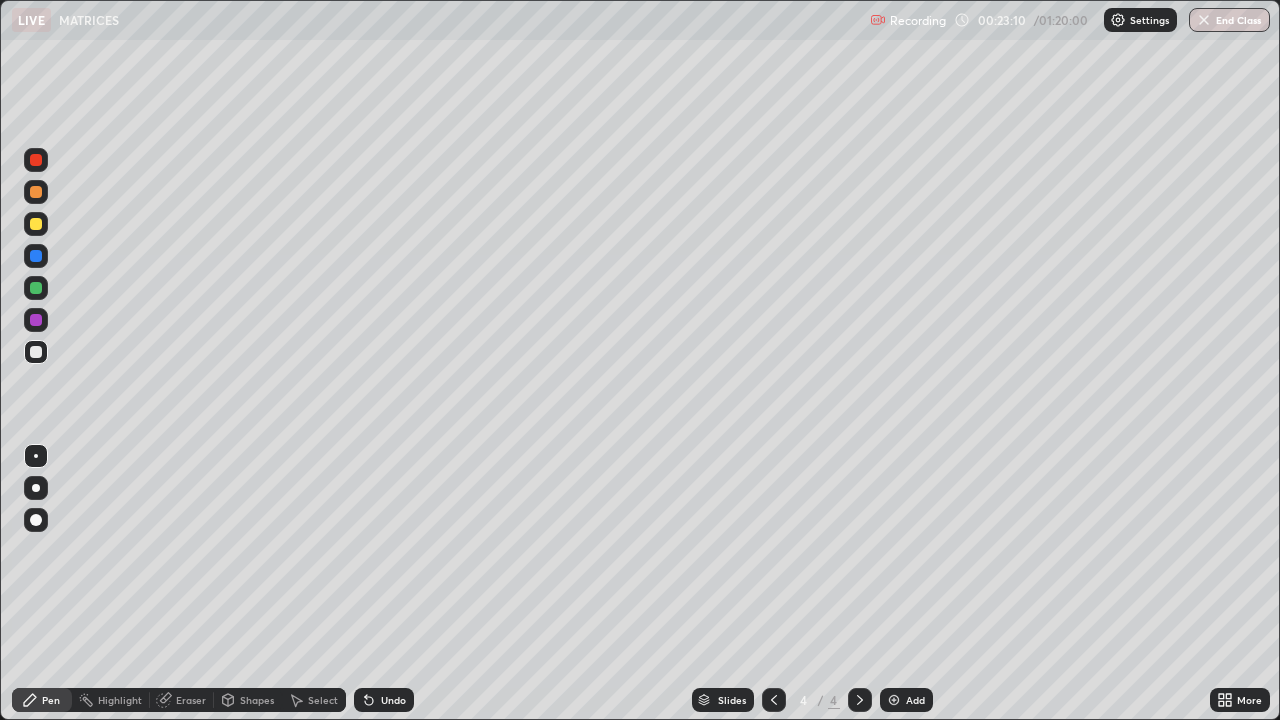 click at bounding box center [36, 224] 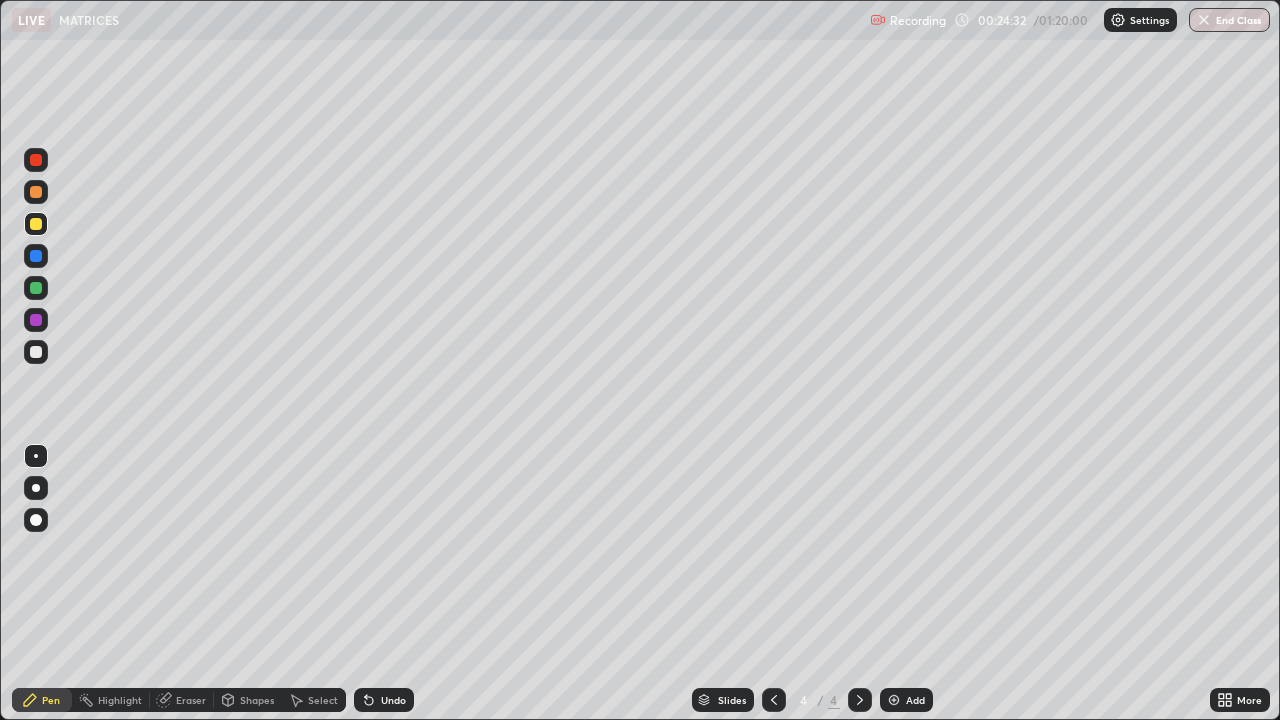 click at bounding box center [36, 352] 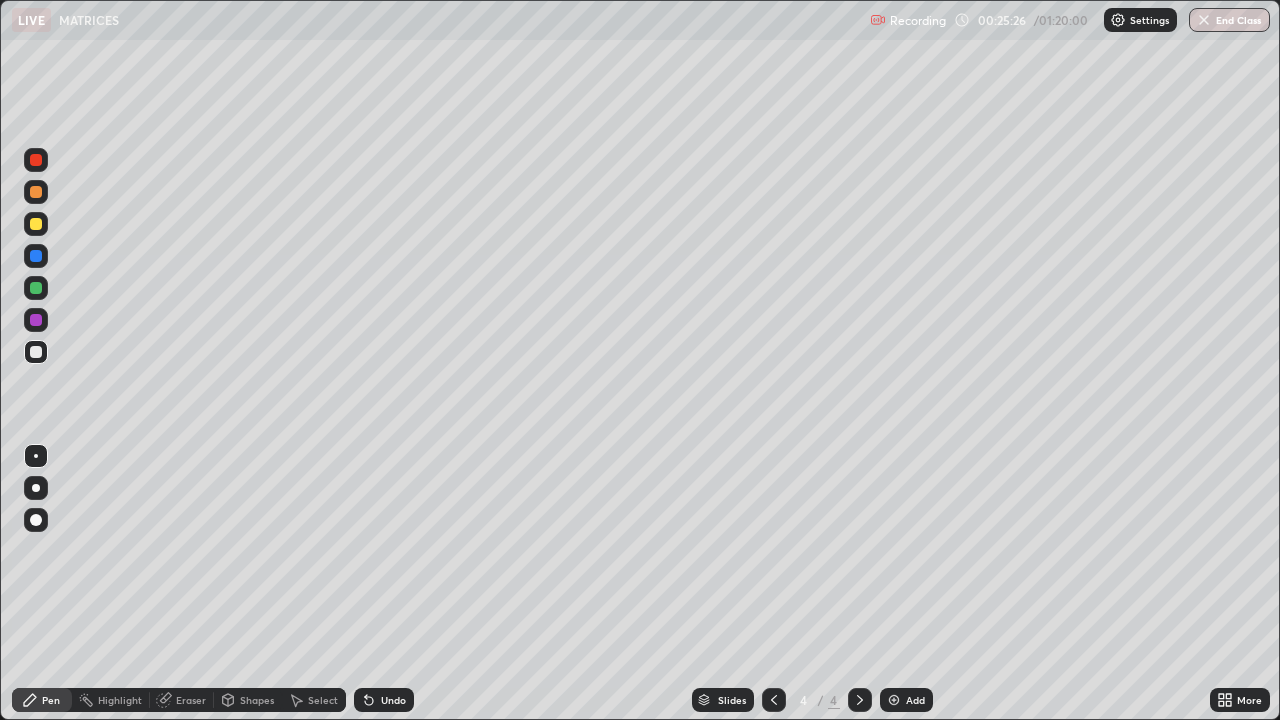 click at bounding box center (36, 224) 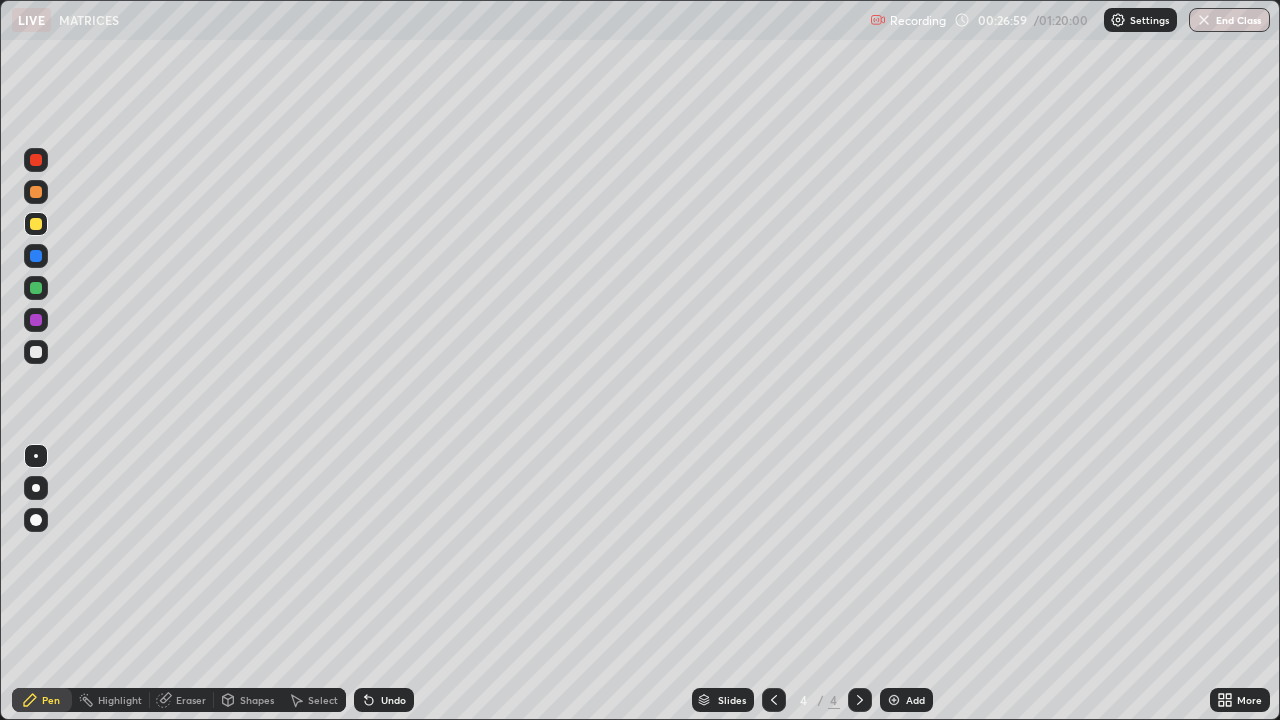 click on "Add" at bounding box center (915, 700) 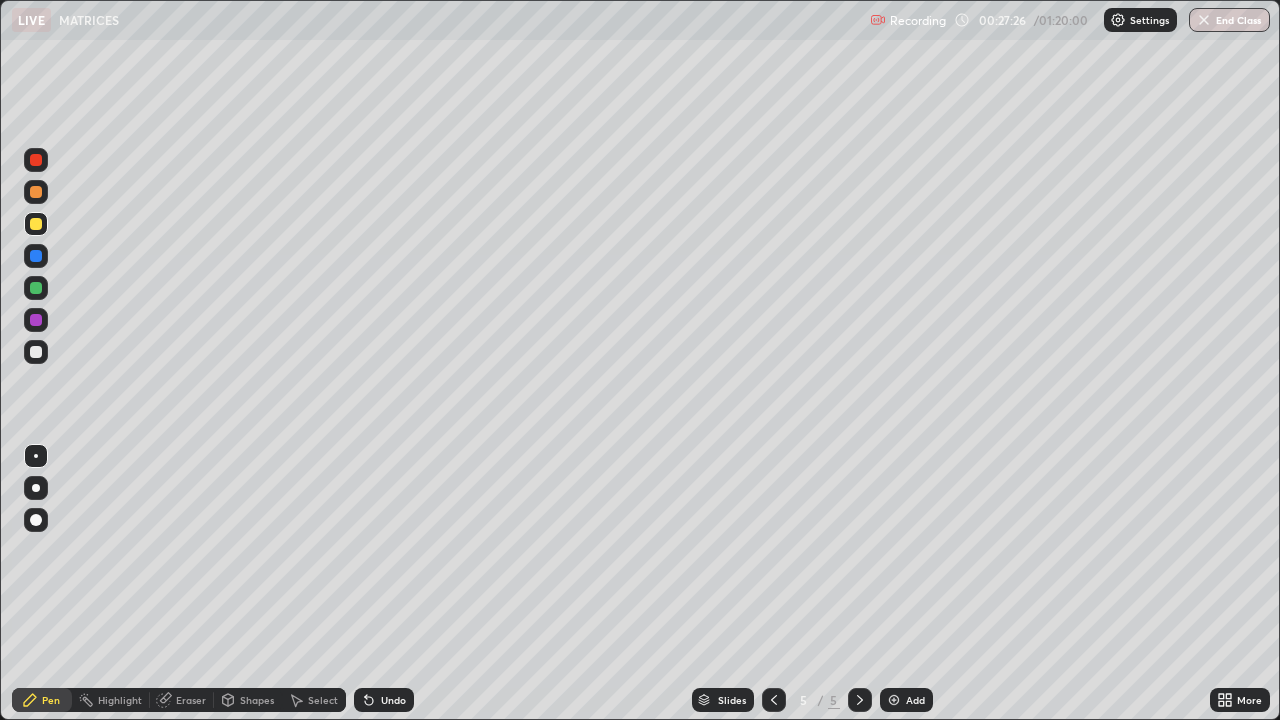 click at bounding box center [36, 352] 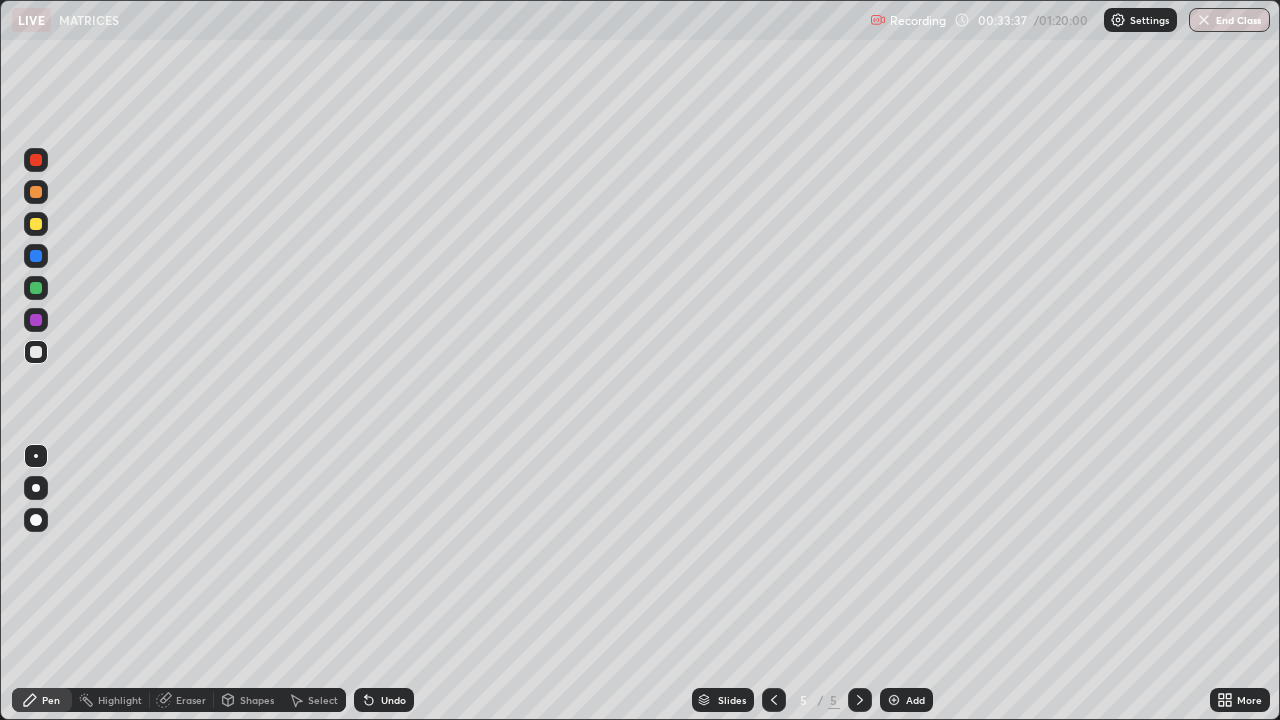 click at bounding box center (36, 224) 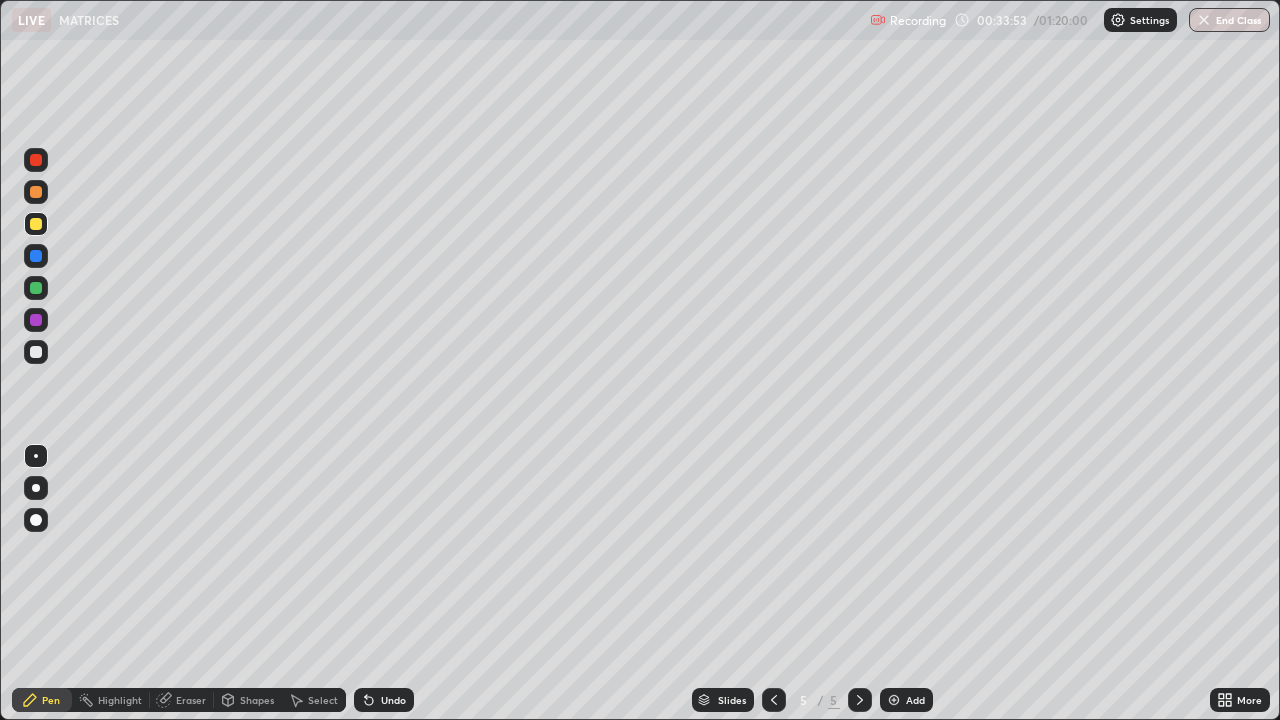 click at bounding box center [36, 352] 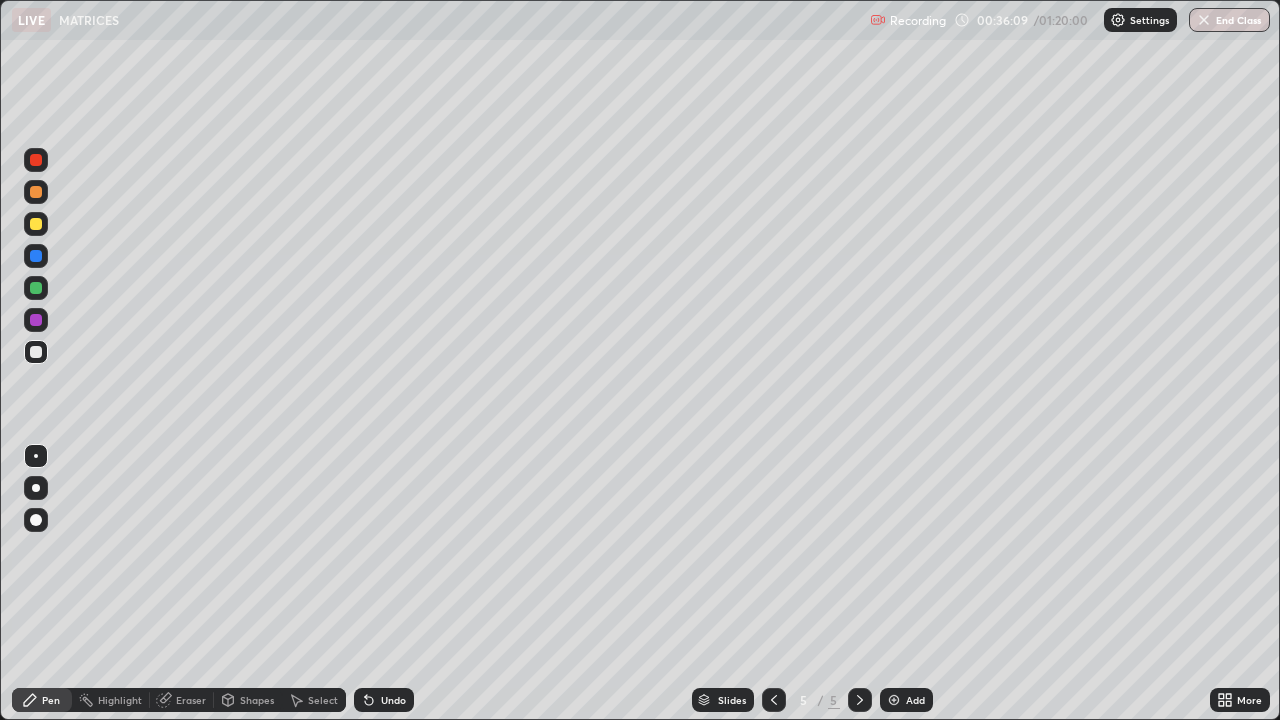 click at bounding box center [36, 320] 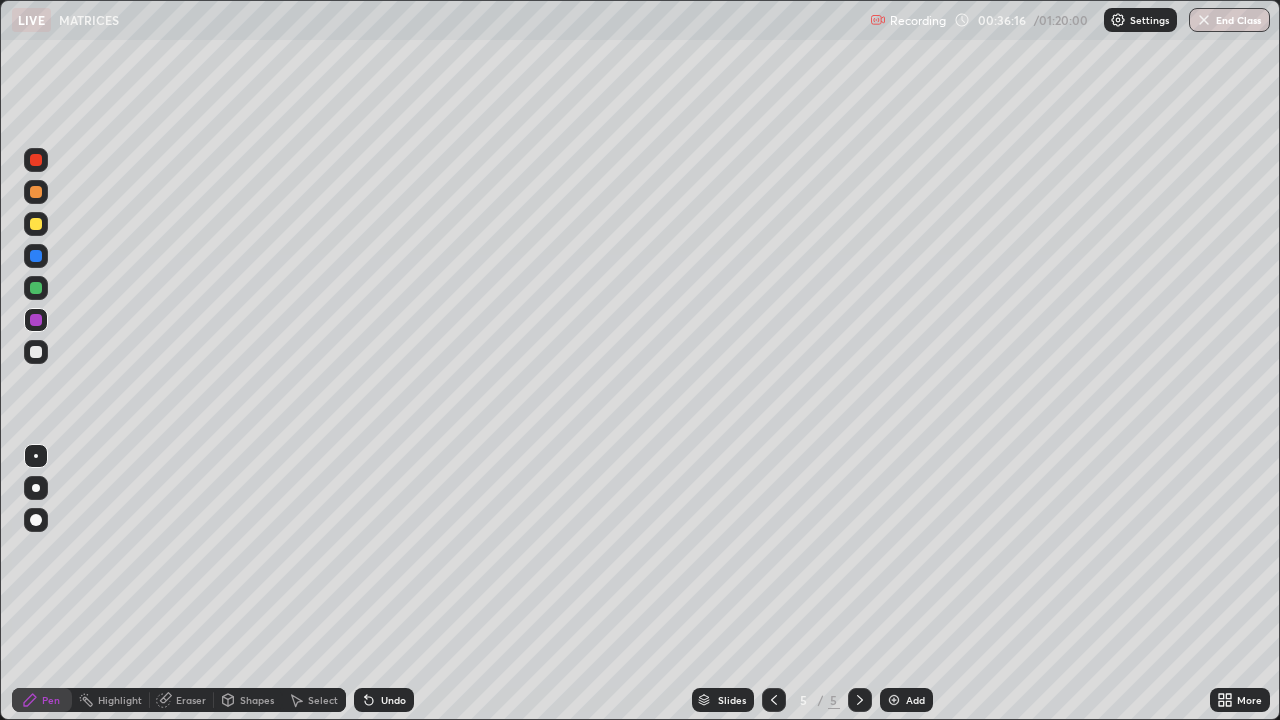 click at bounding box center [36, 352] 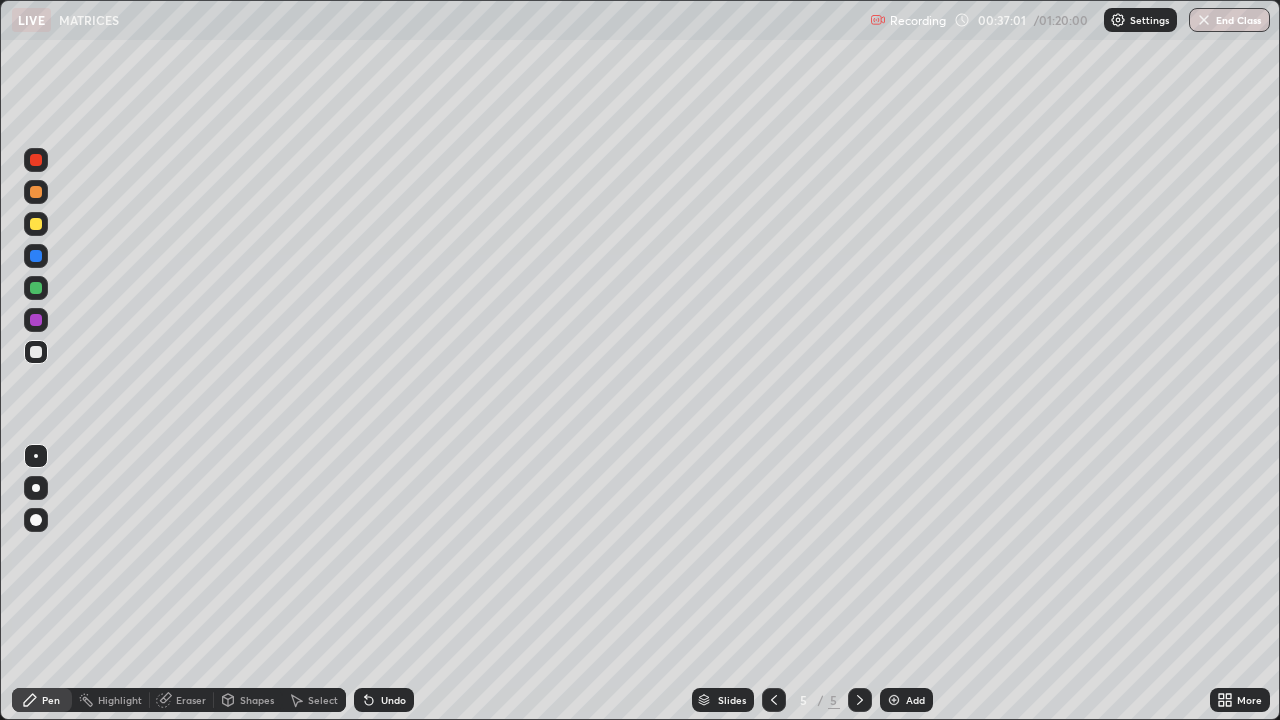 click on "Eraser" at bounding box center (191, 700) 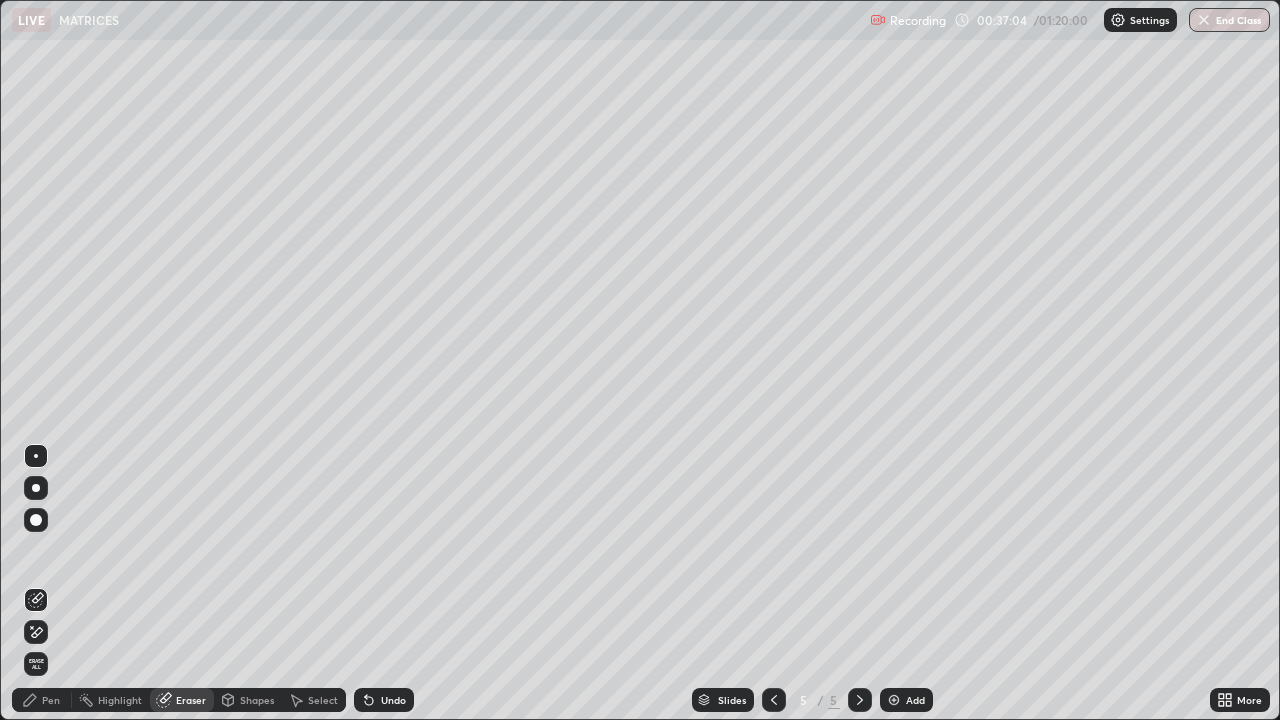 click on "Pen" at bounding box center (51, 700) 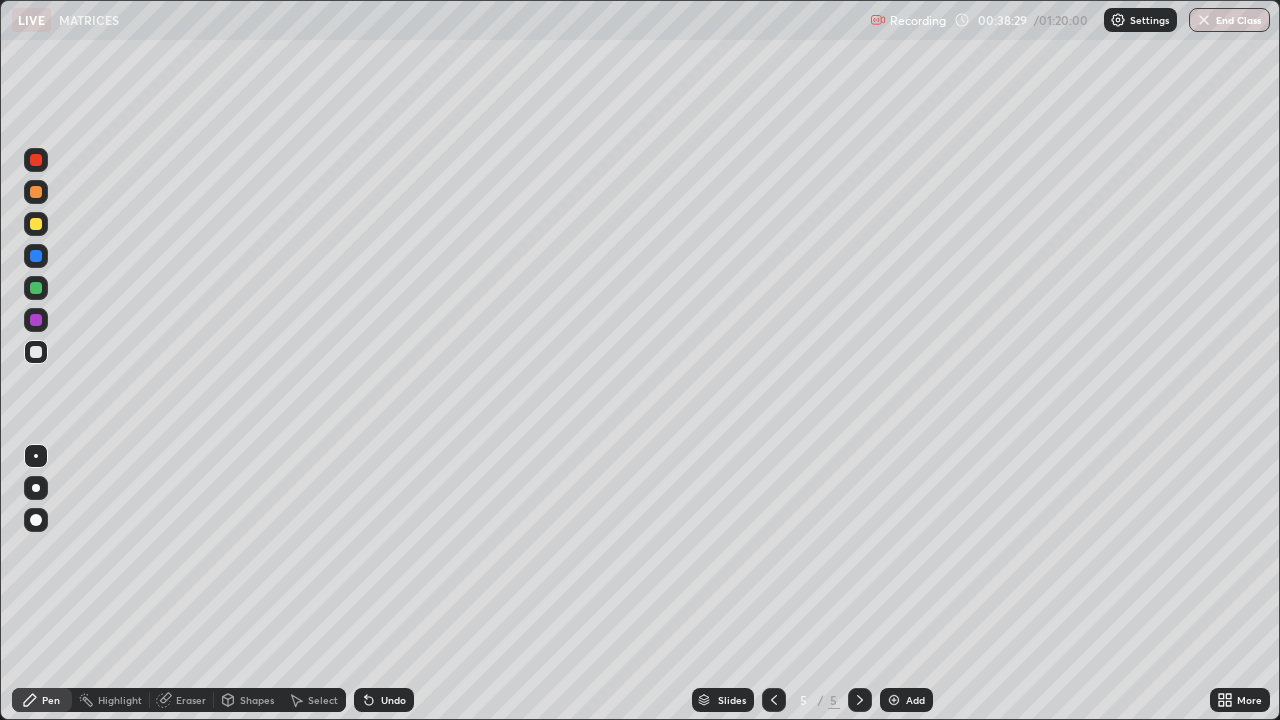 click on "Add" at bounding box center (906, 700) 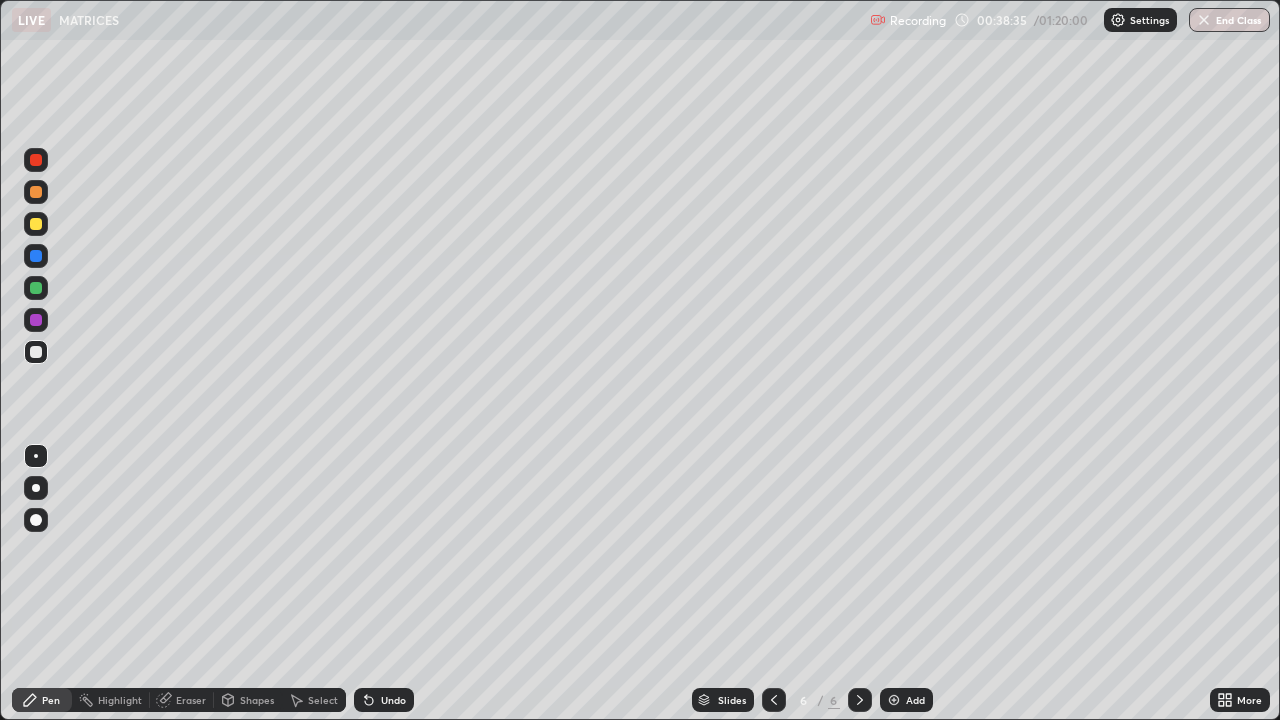 click 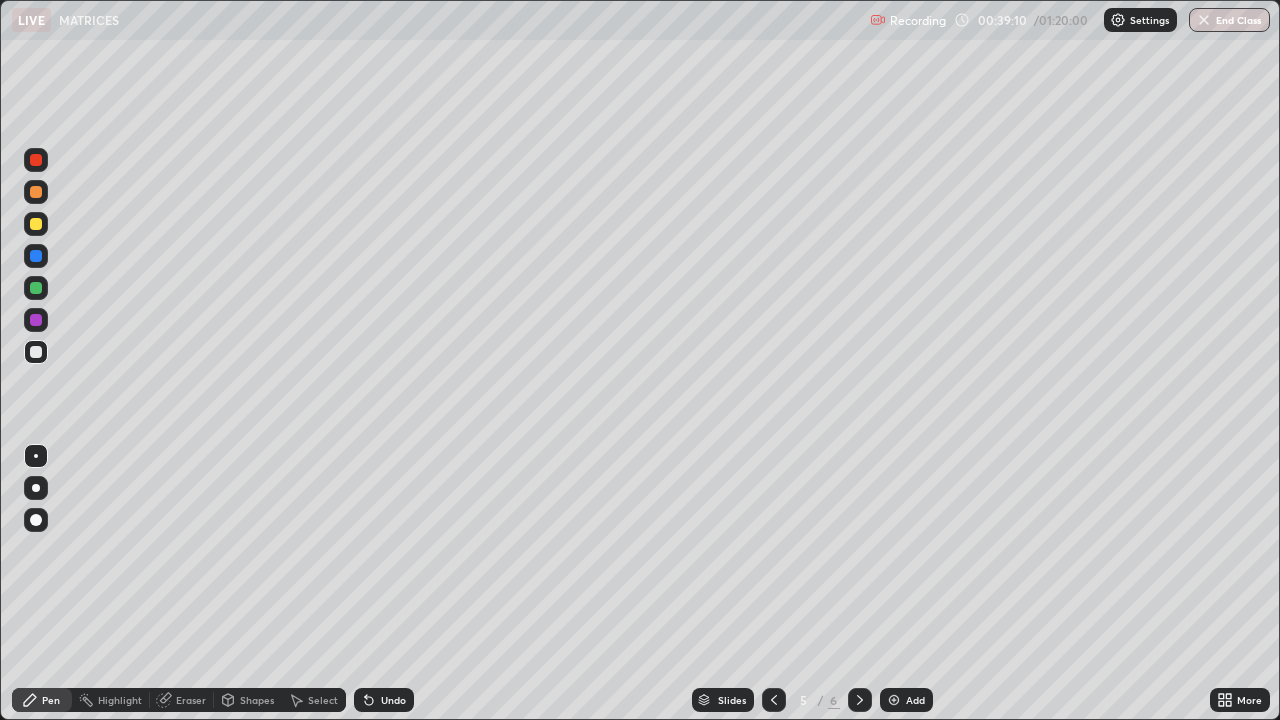 click on "Add" at bounding box center (915, 700) 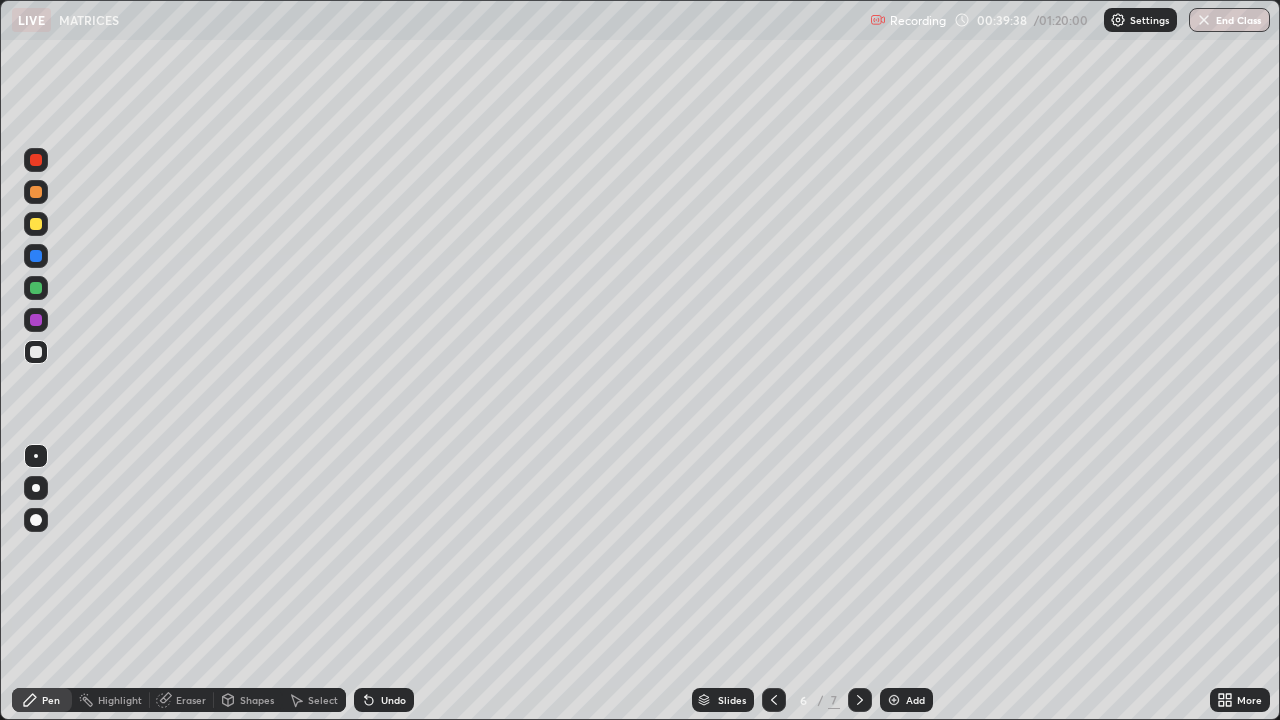 click 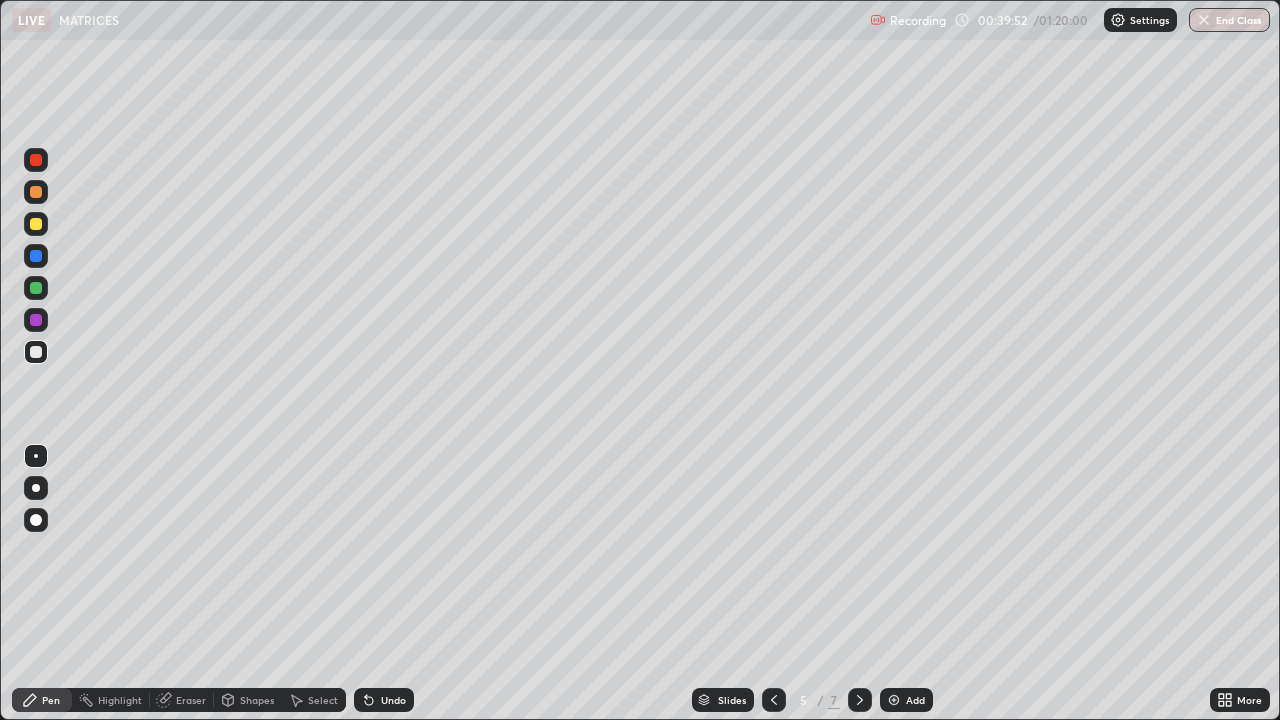 click at bounding box center [894, 700] 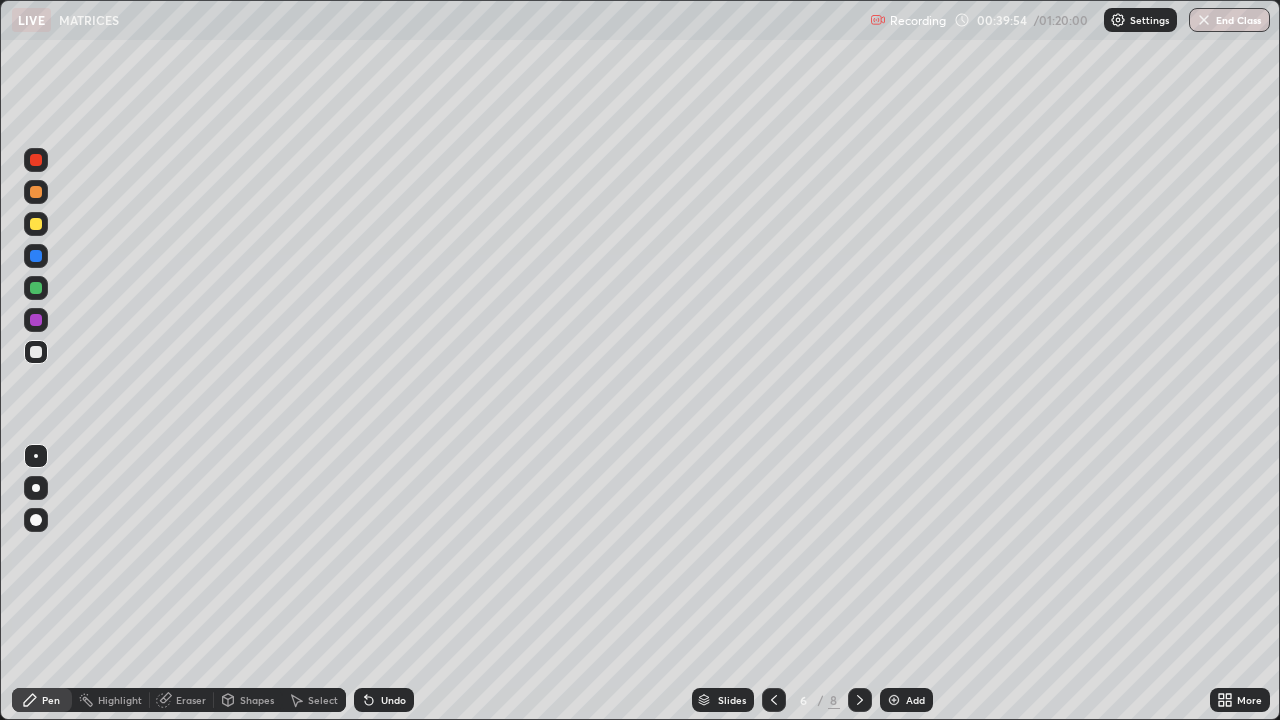 click 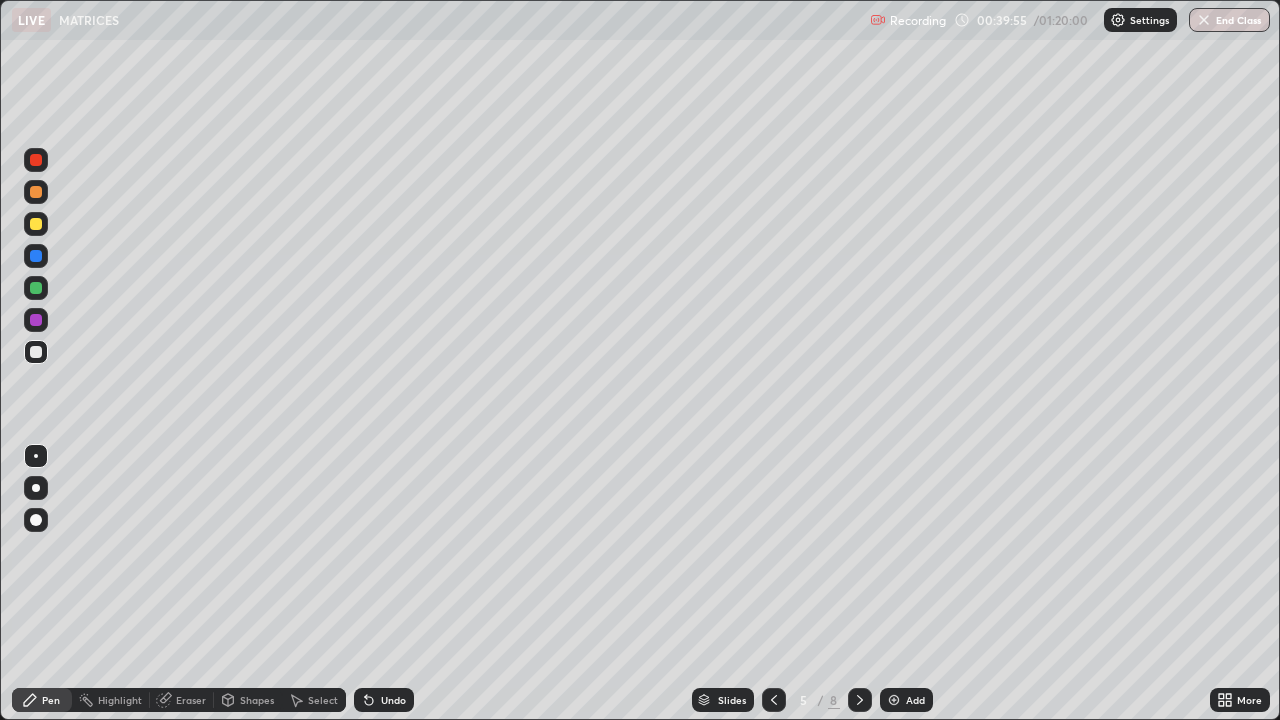click 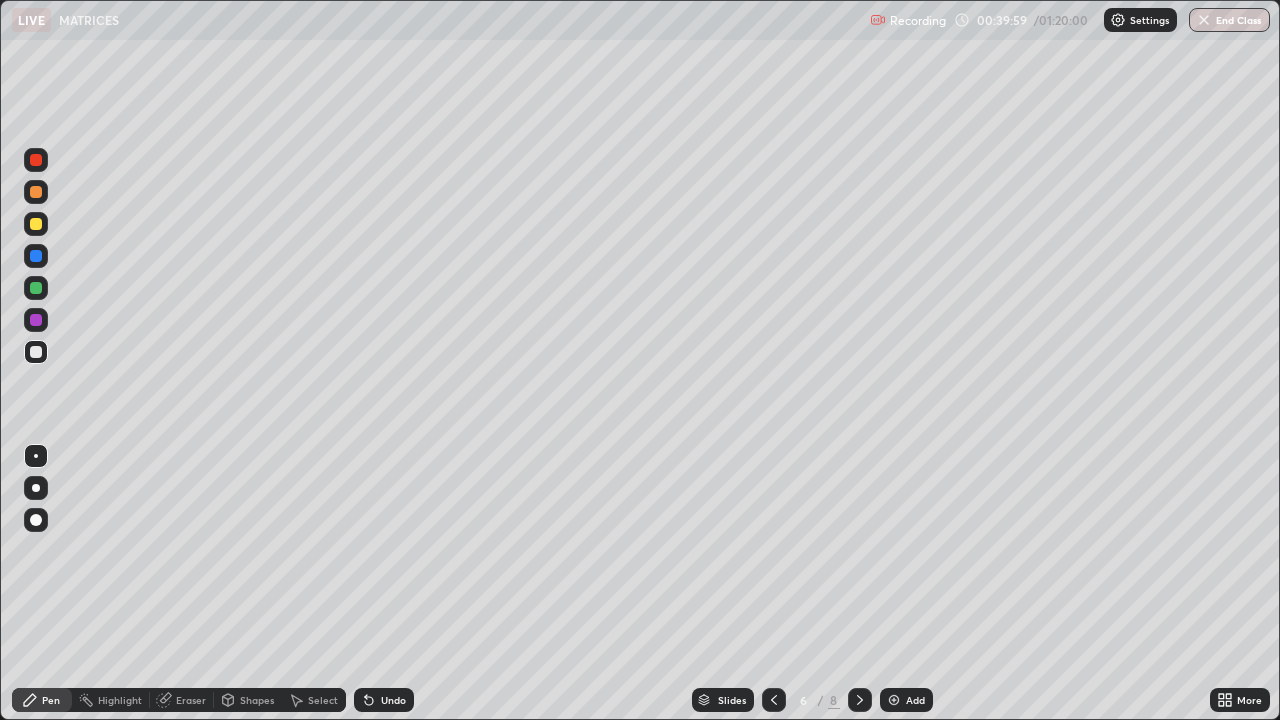 click at bounding box center [860, 700] 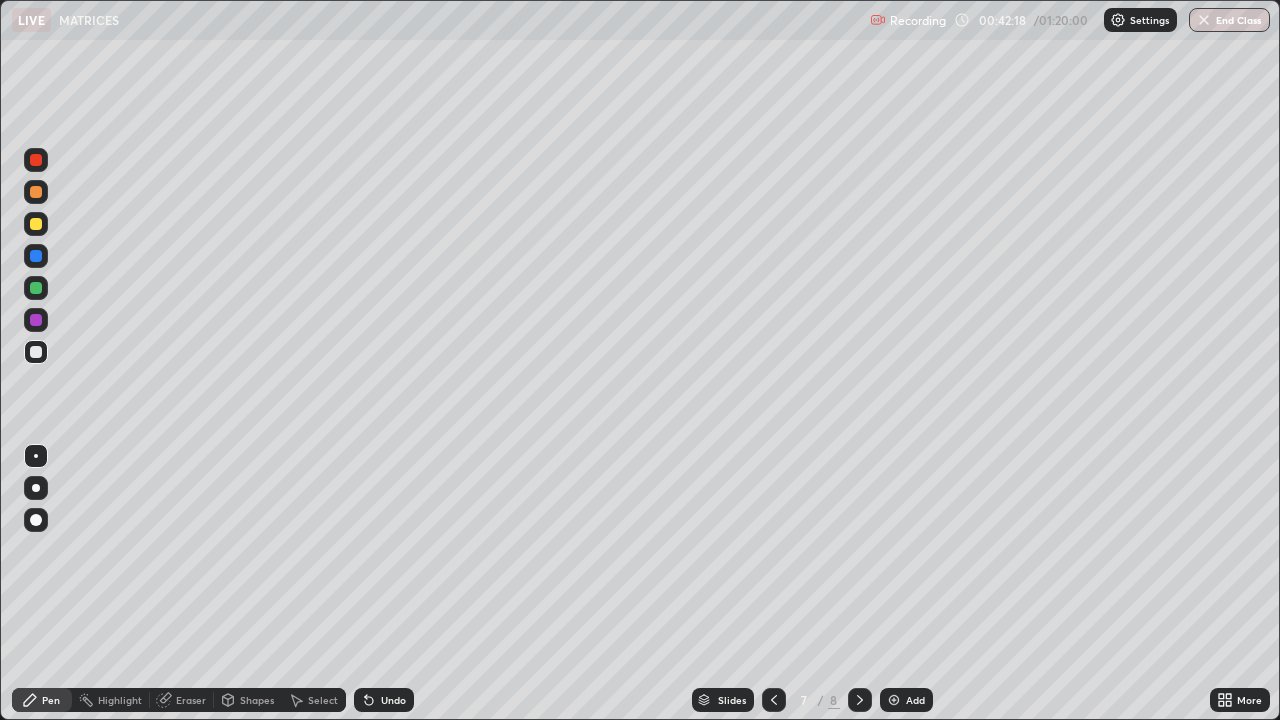 click on "Undo" at bounding box center (393, 700) 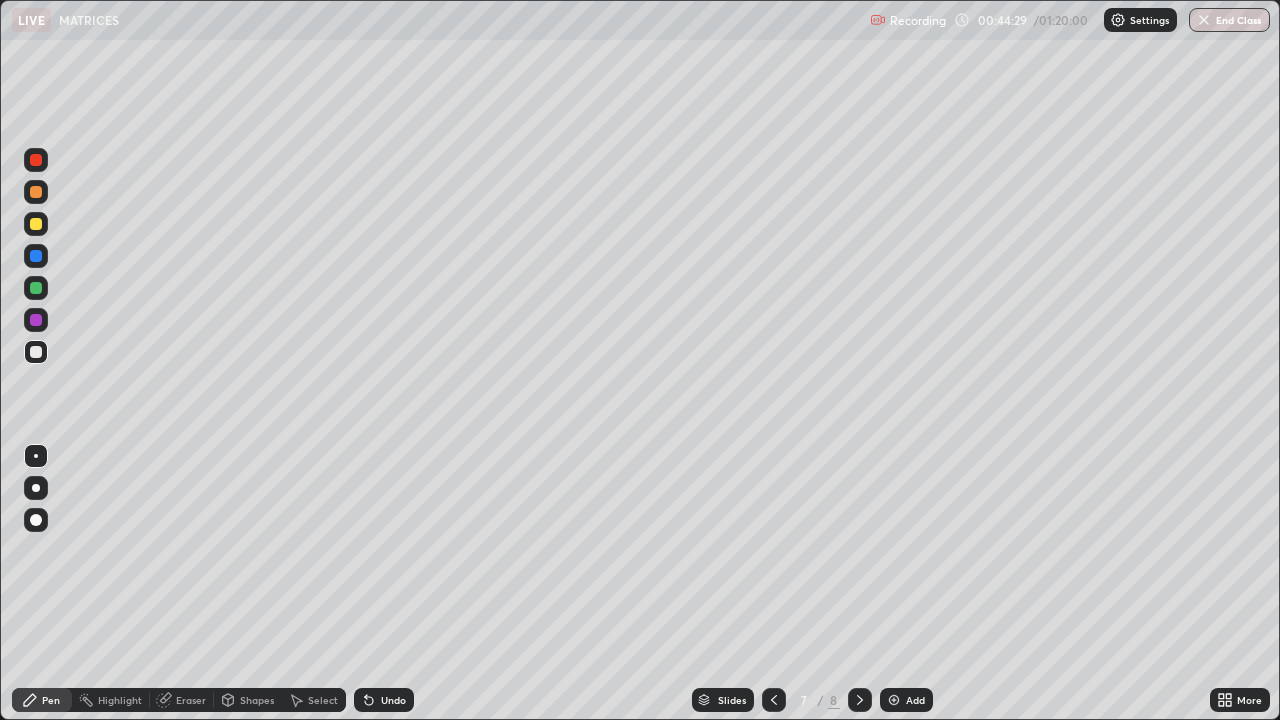 click on "Eraser" at bounding box center [191, 700] 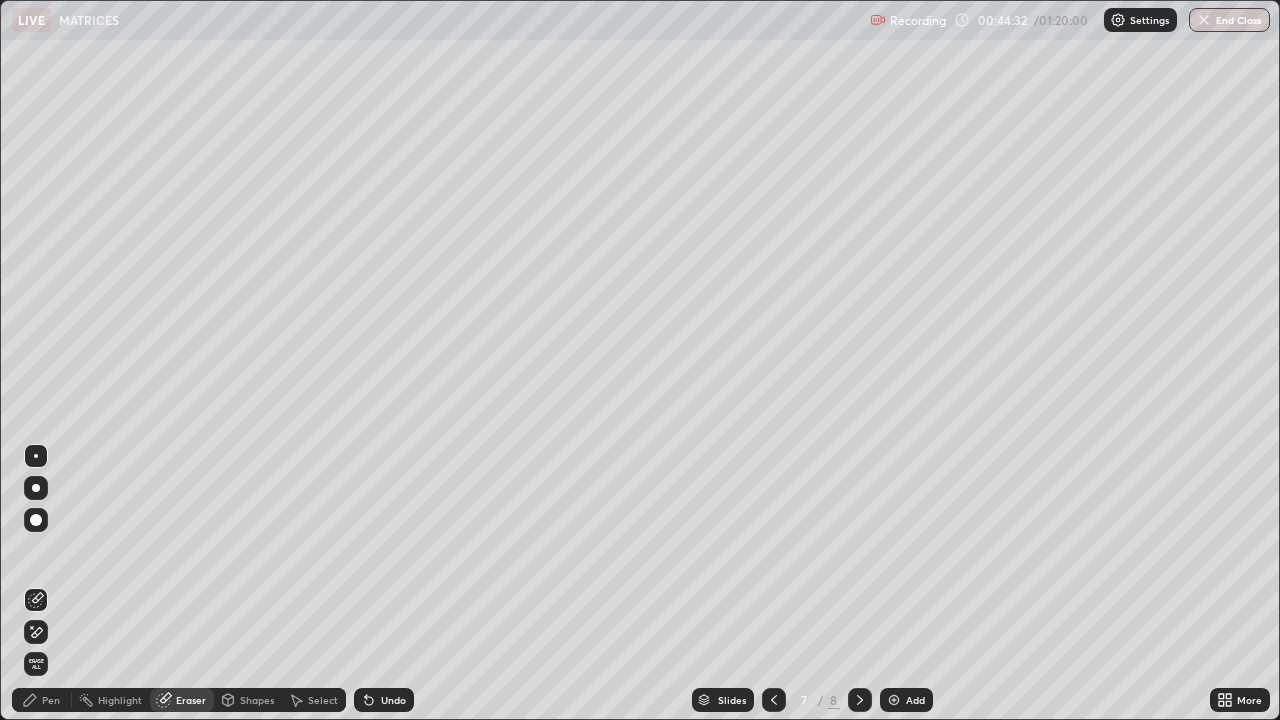 click on "Pen" at bounding box center (51, 700) 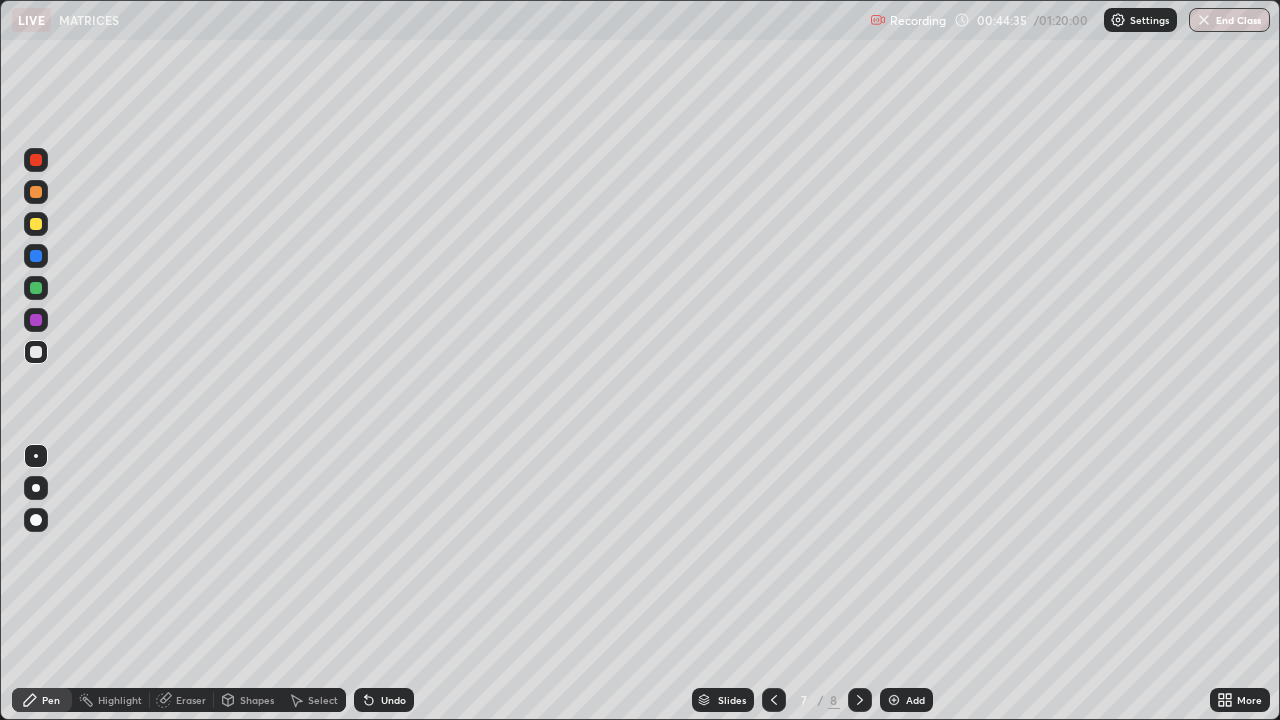 click on "Pen" at bounding box center (42, 700) 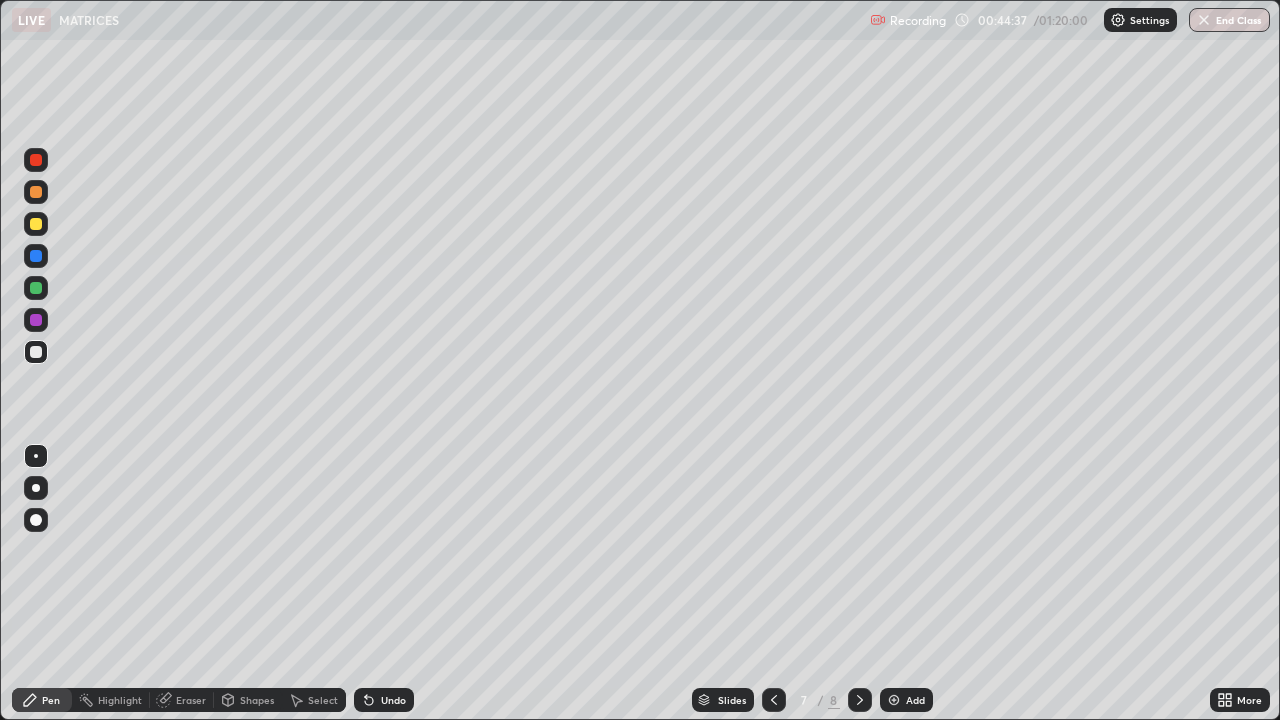 click on "Eraser" at bounding box center (191, 700) 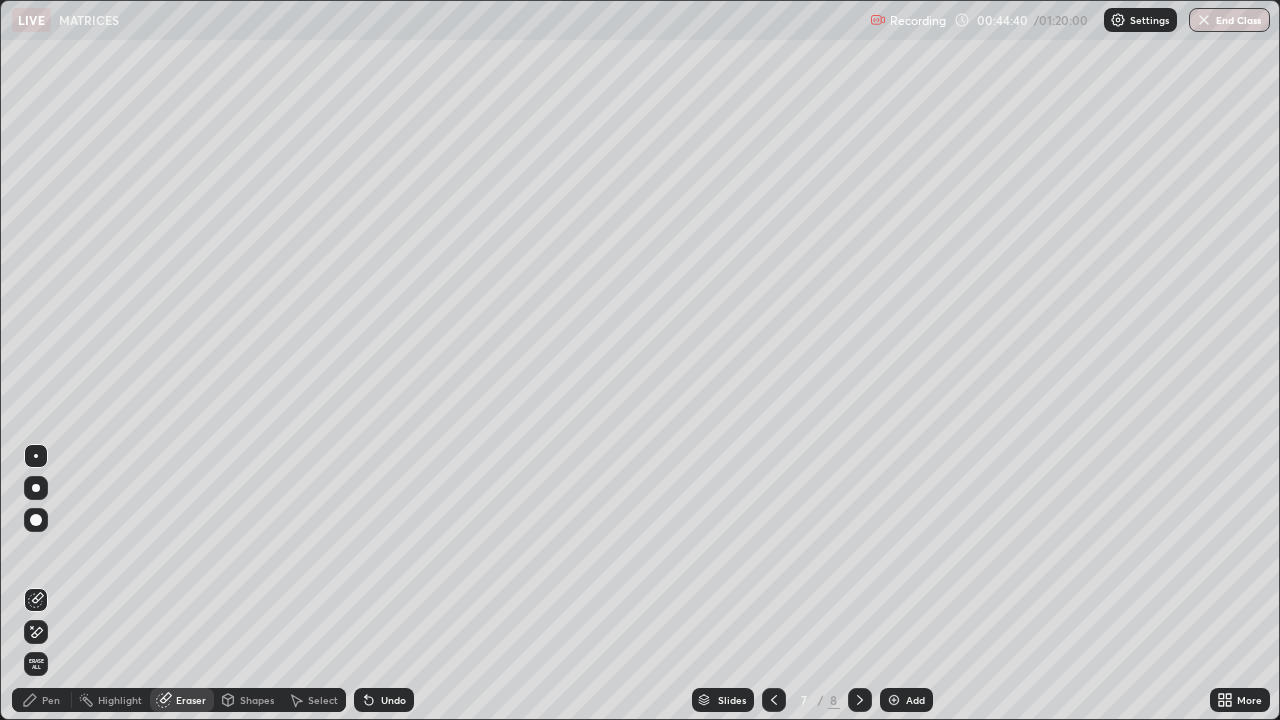 click on "Pen" at bounding box center (51, 700) 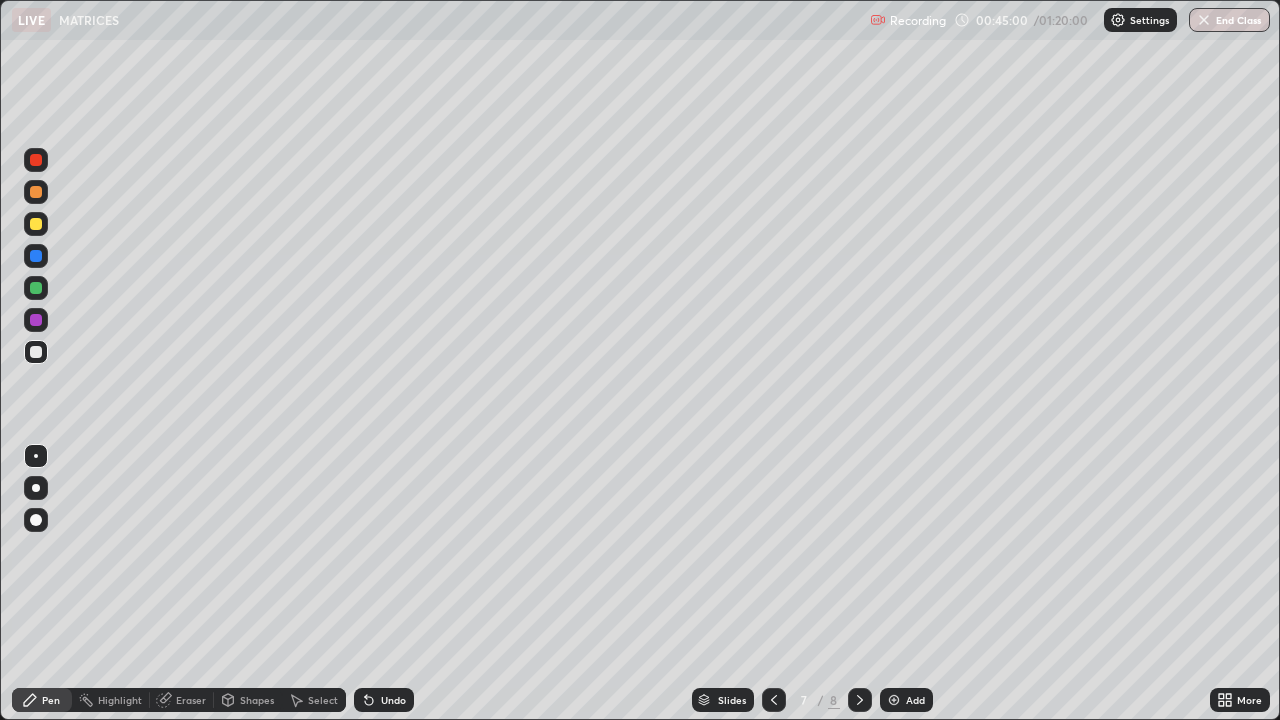 click at bounding box center (36, 352) 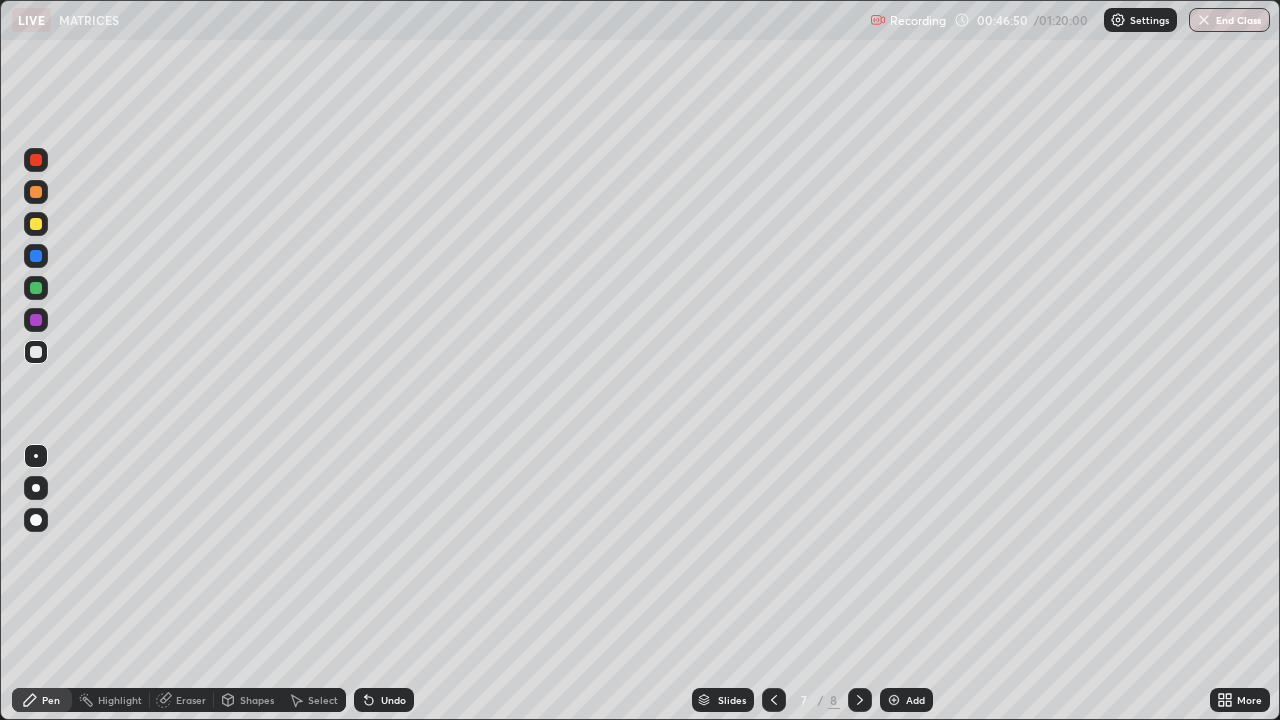 click on "Undo" at bounding box center (393, 700) 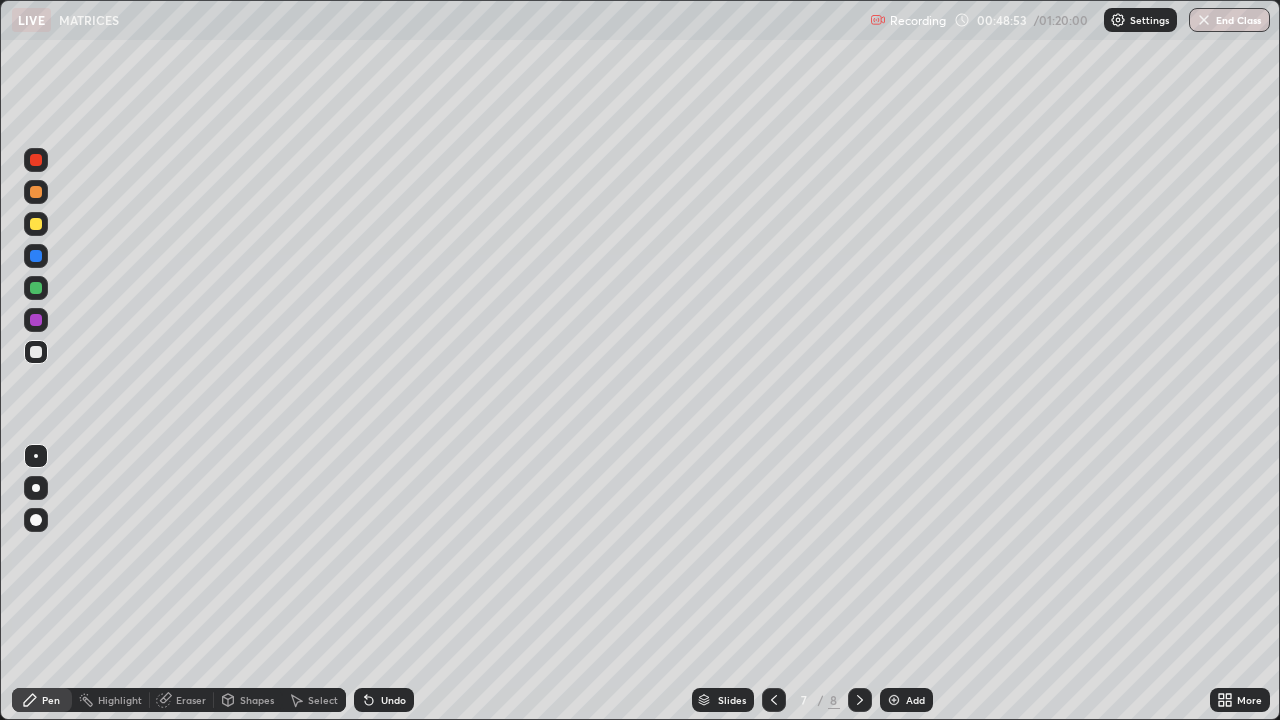 click at bounding box center [36, 288] 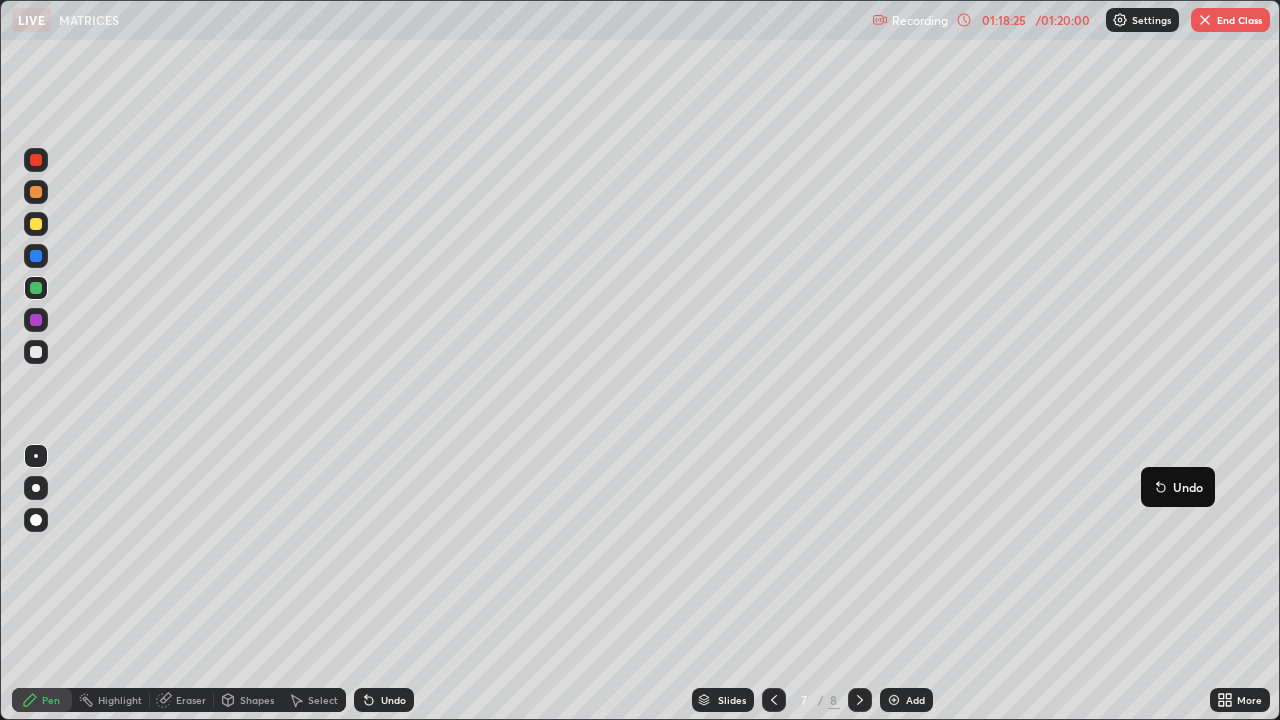 click on "Add" at bounding box center (915, 700) 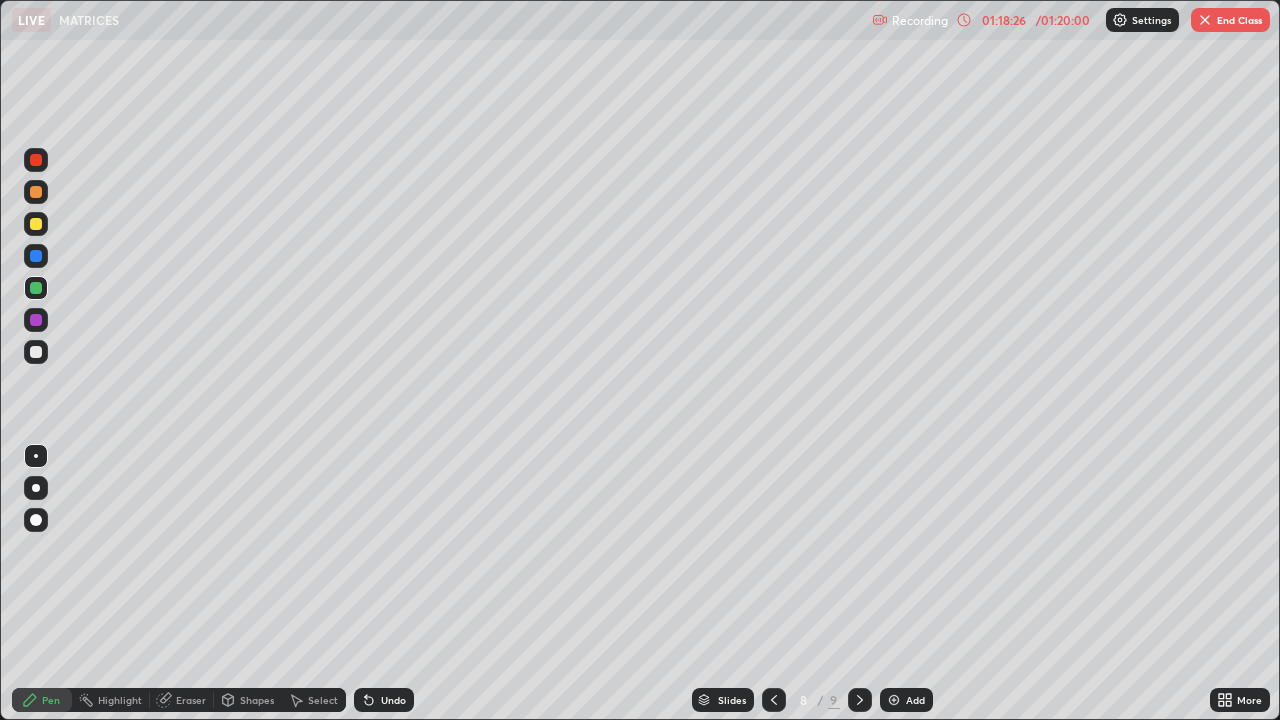 click at bounding box center [1205, 20] 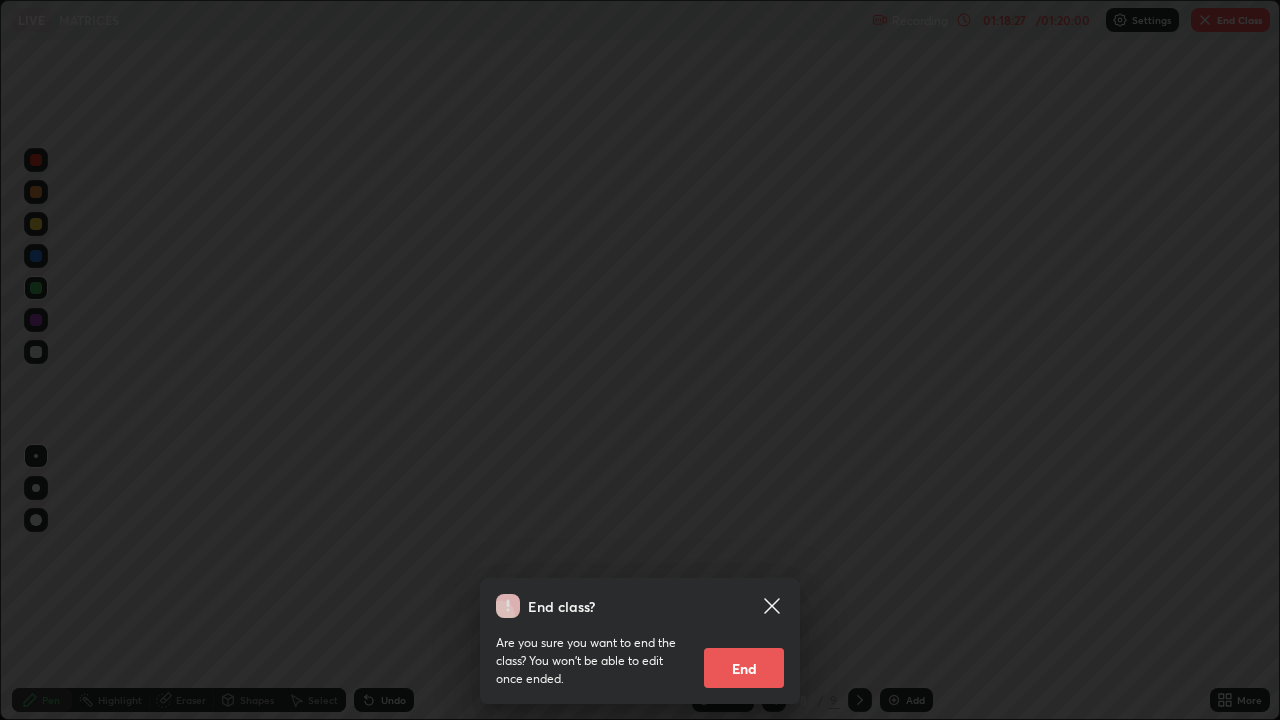 click on "End" at bounding box center (744, 668) 